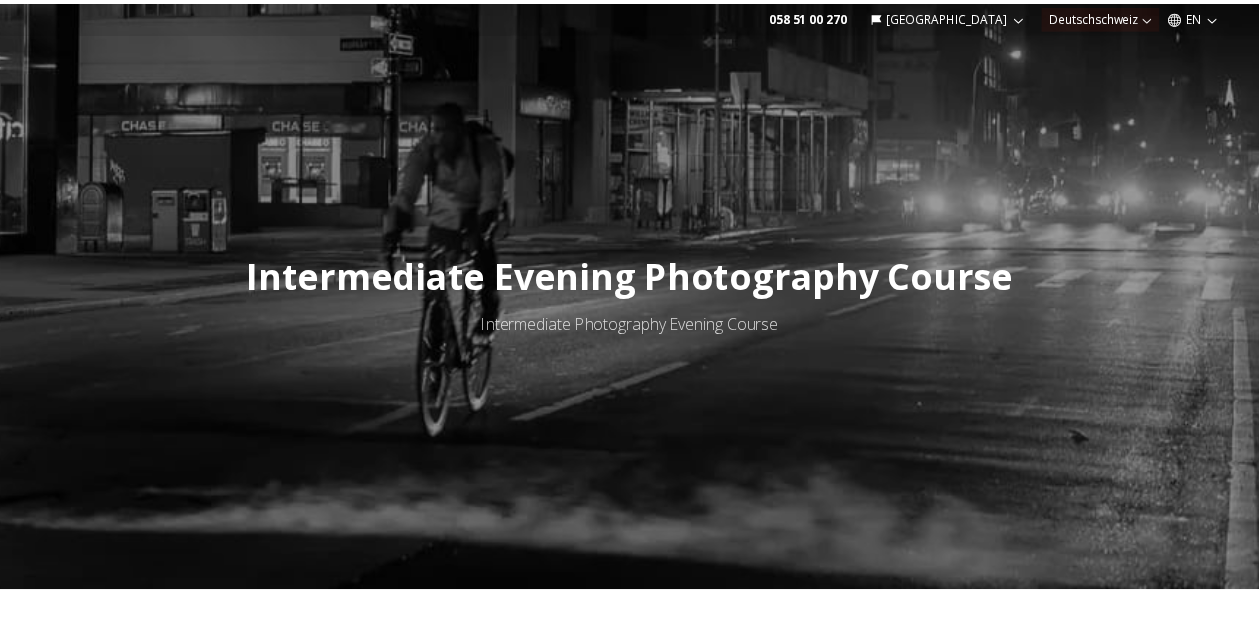 scroll, scrollTop: 0, scrollLeft: 0, axis: both 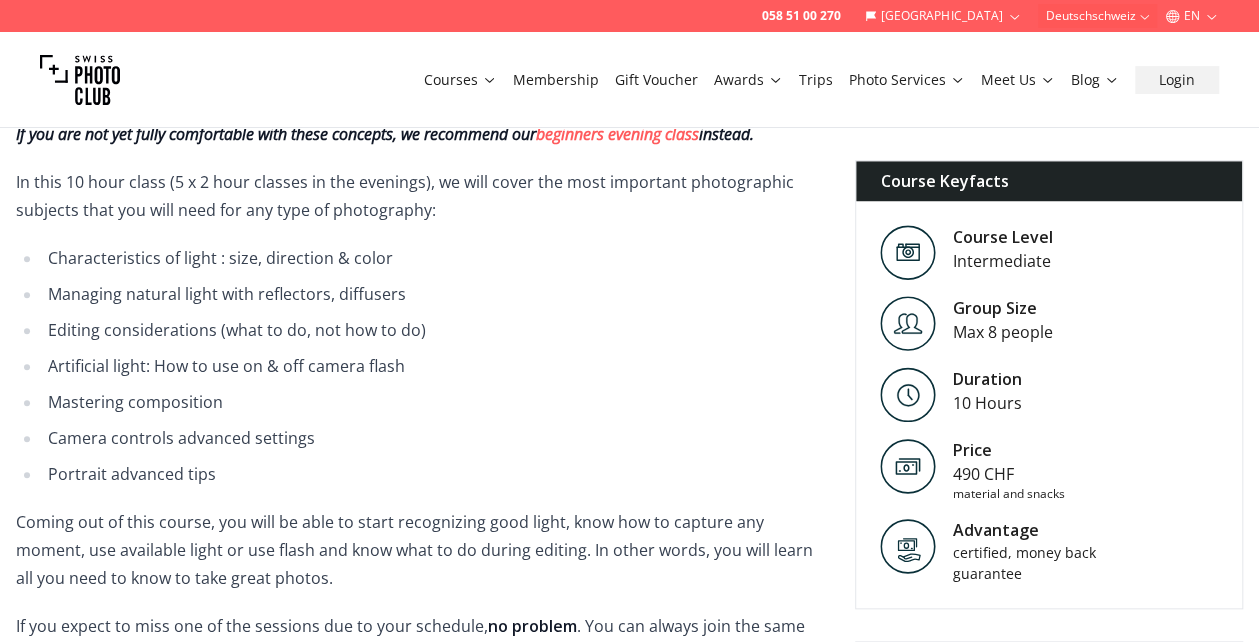 click on "Characteristics of light : size, direction & color" at bounding box center [432, 258] 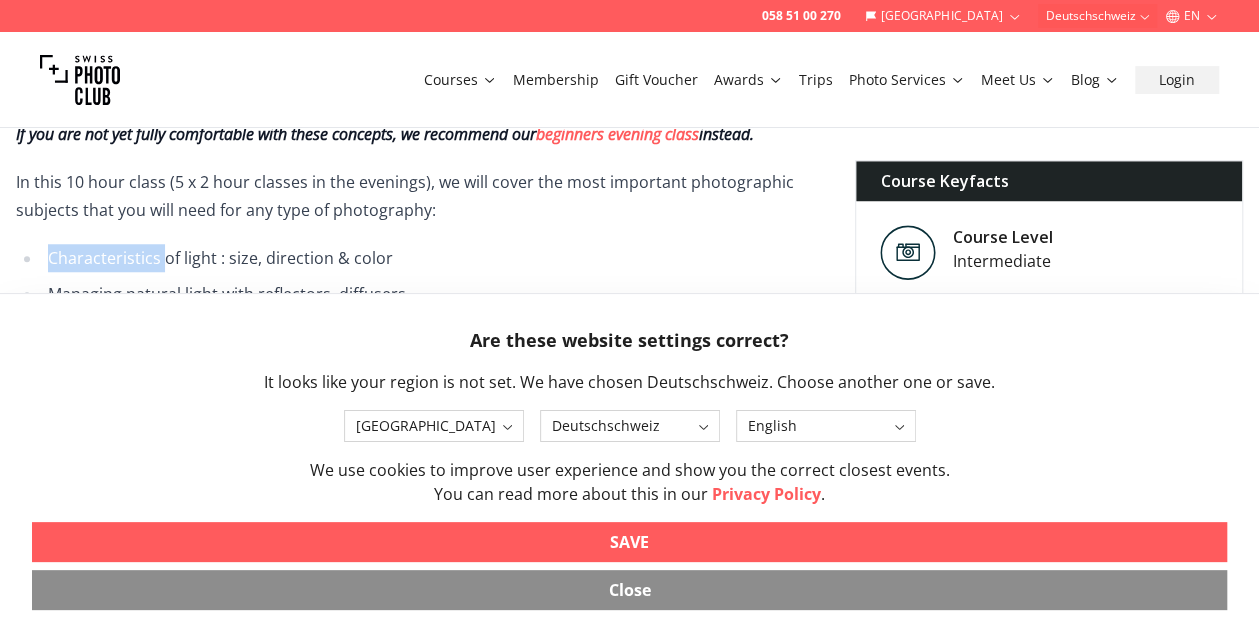 click on "Characteristics of light : size, direction & color" at bounding box center [432, 258] 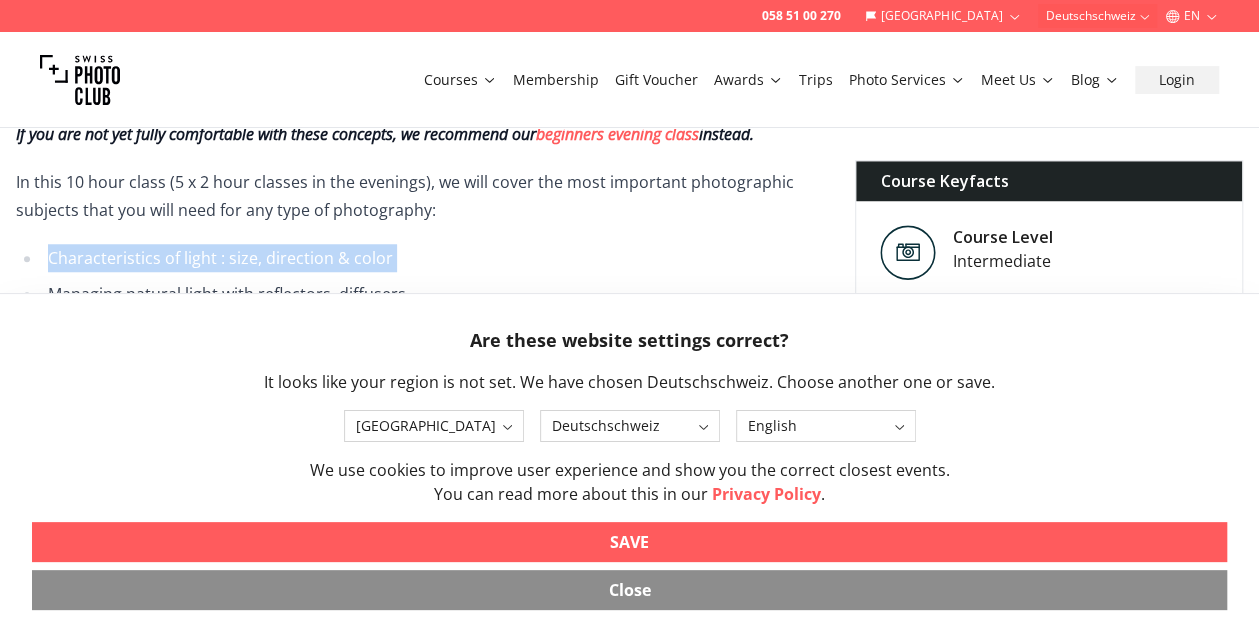 click on "Characteristics of light : size, direction & color" at bounding box center (432, 258) 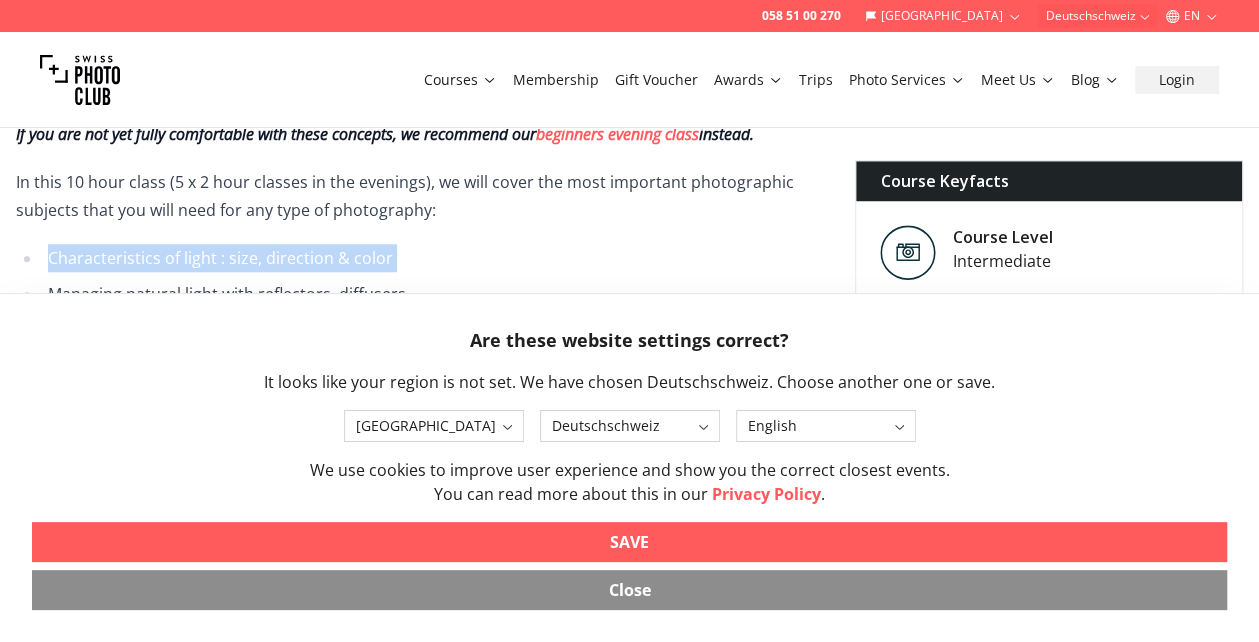 click on "SAVE" at bounding box center [629, 542] 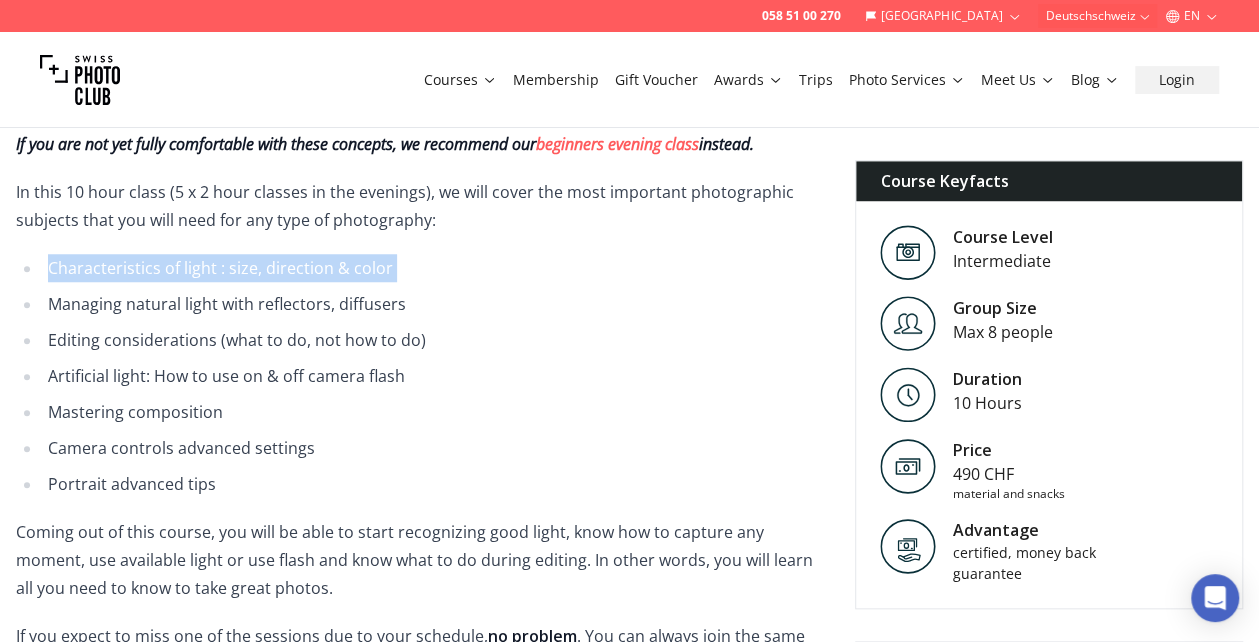 scroll, scrollTop: 744, scrollLeft: 0, axis: vertical 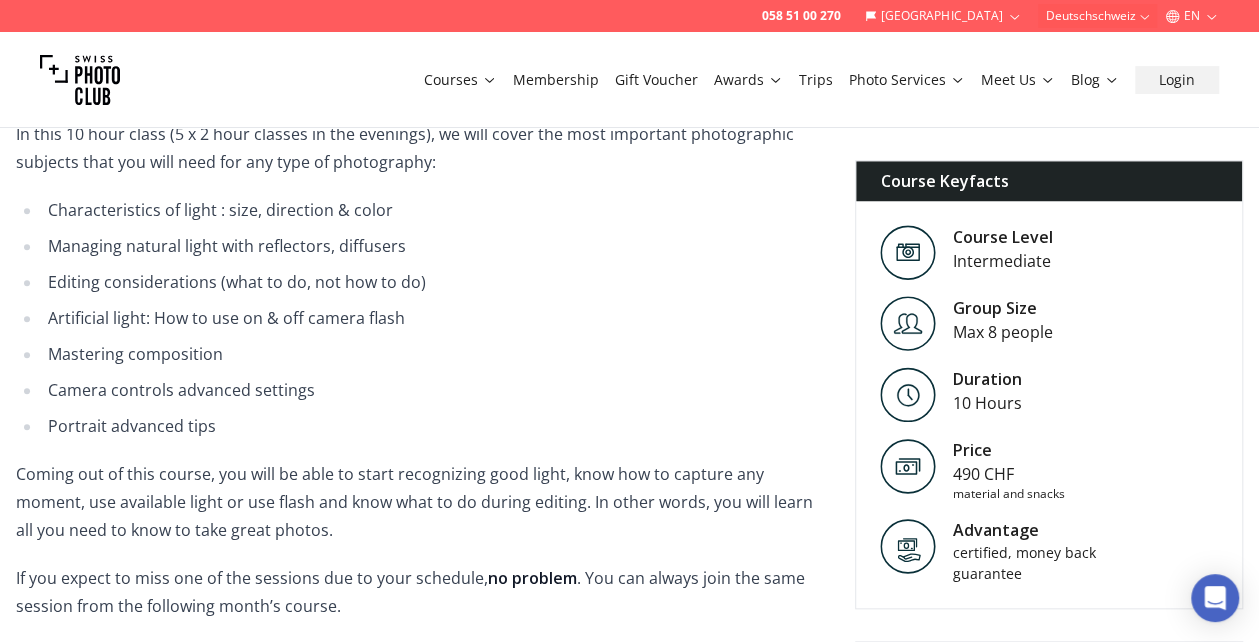 click on "Managing natural light with reflectors, diffusers" at bounding box center (432, 246) 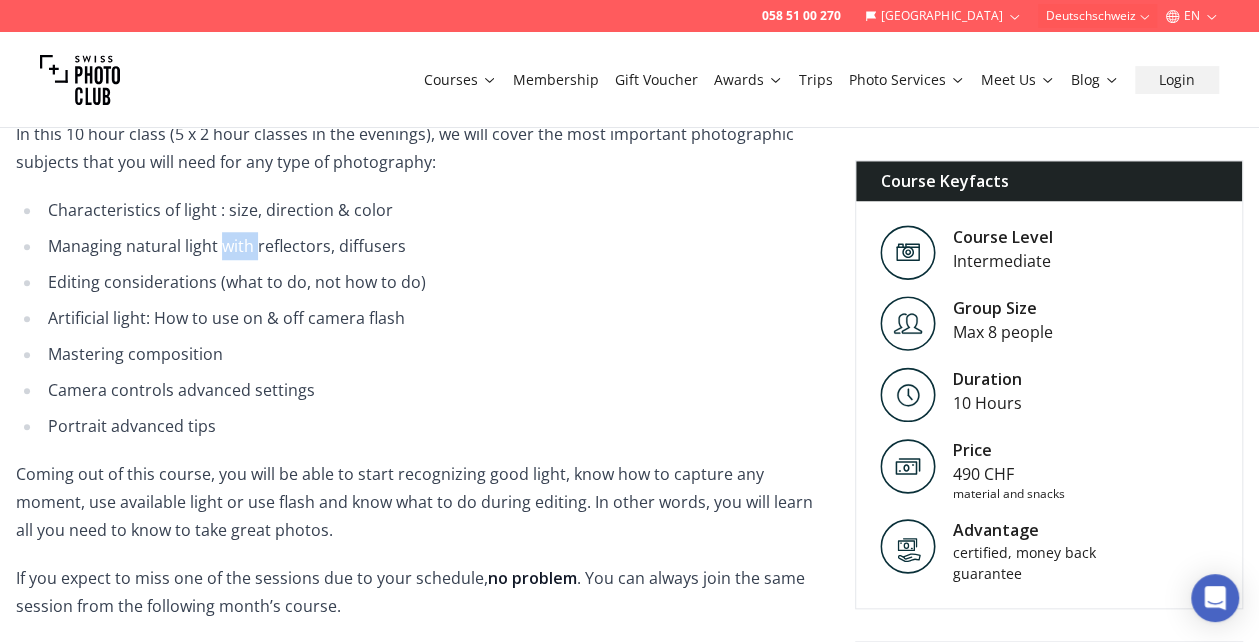 click on "Managing natural light with reflectors, diffusers" at bounding box center (432, 246) 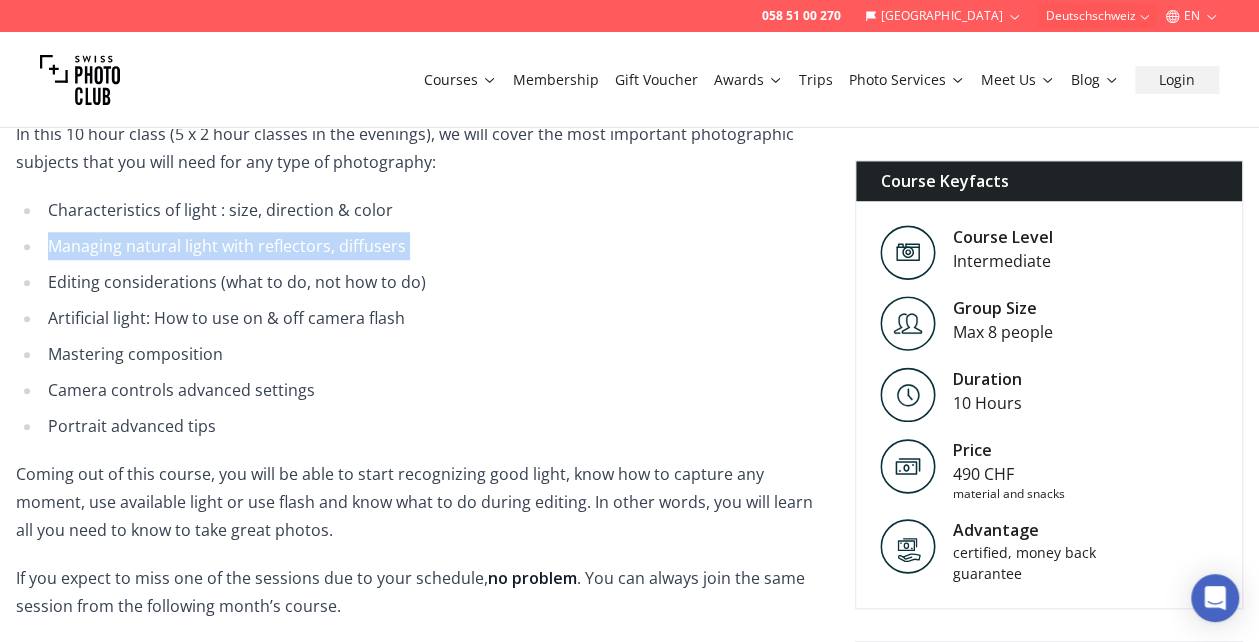 click on "Managing natural light with reflectors, diffusers" at bounding box center [432, 246] 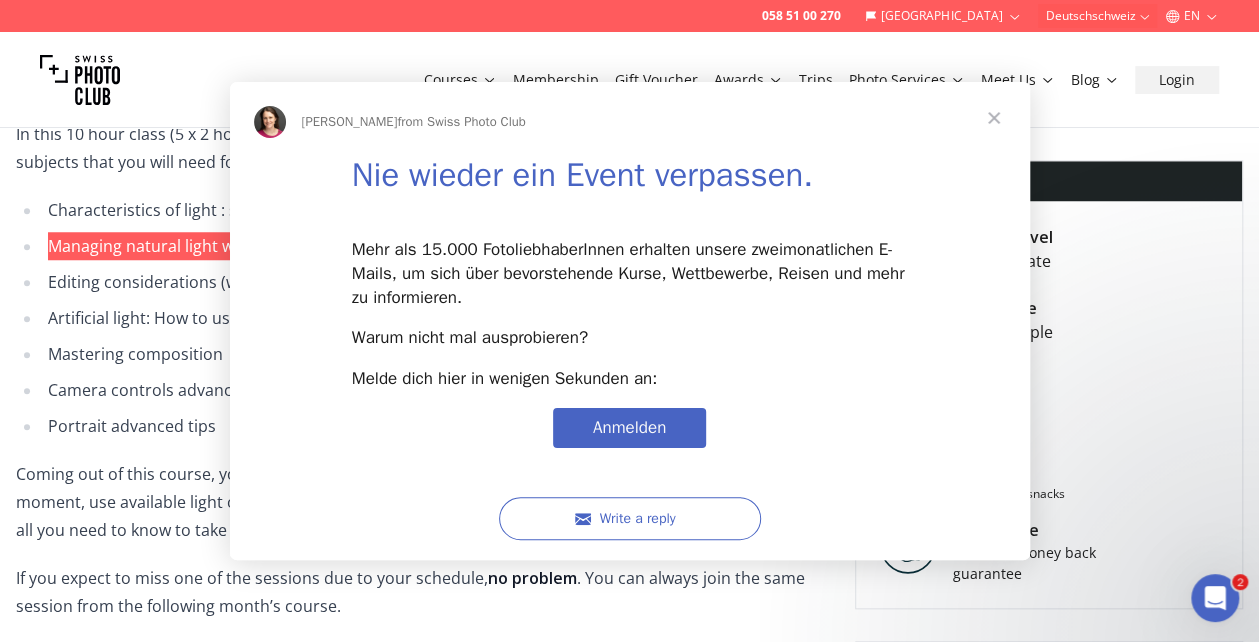 scroll, scrollTop: 0, scrollLeft: 0, axis: both 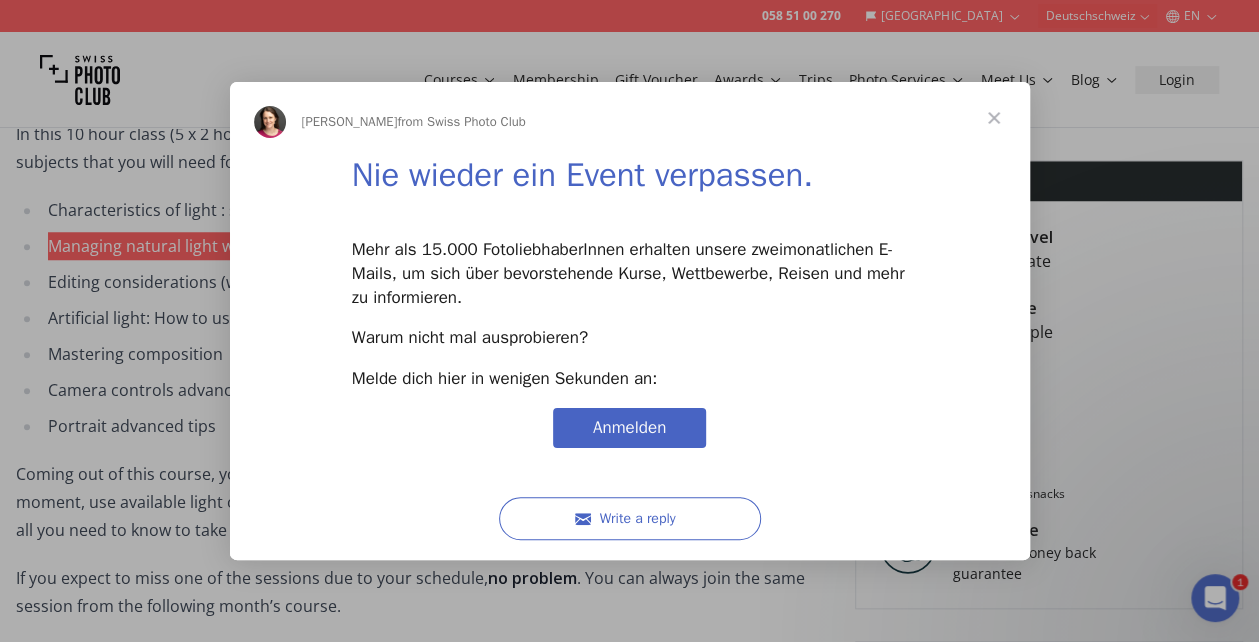 click at bounding box center [994, 118] 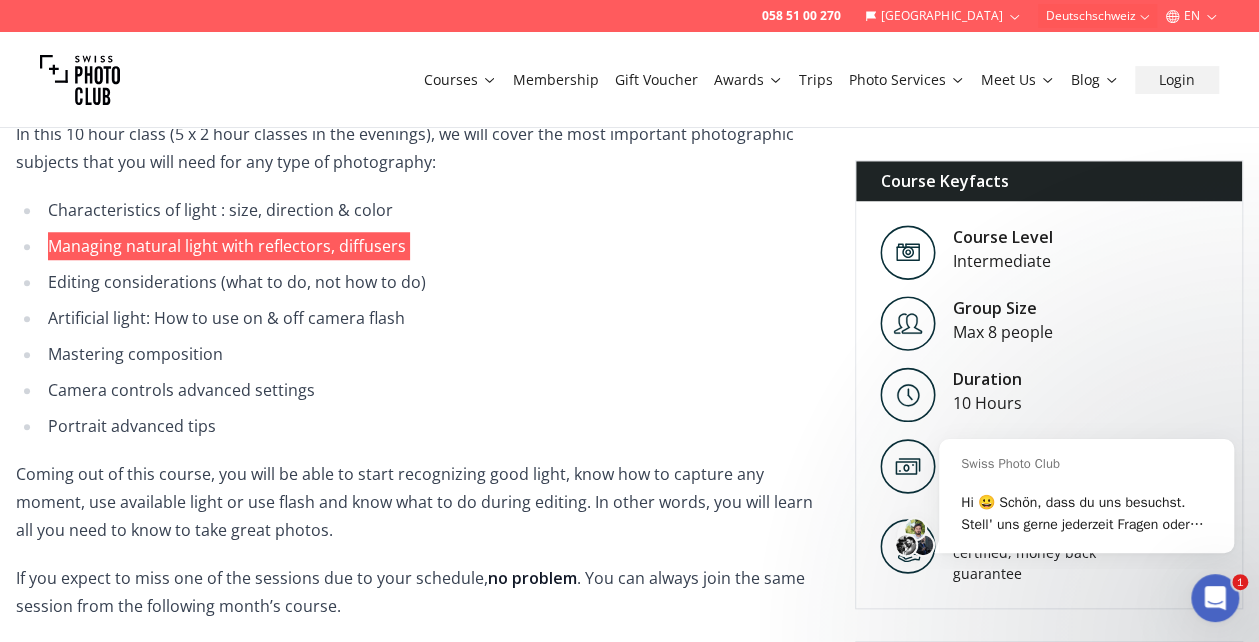 scroll, scrollTop: 0, scrollLeft: 0, axis: both 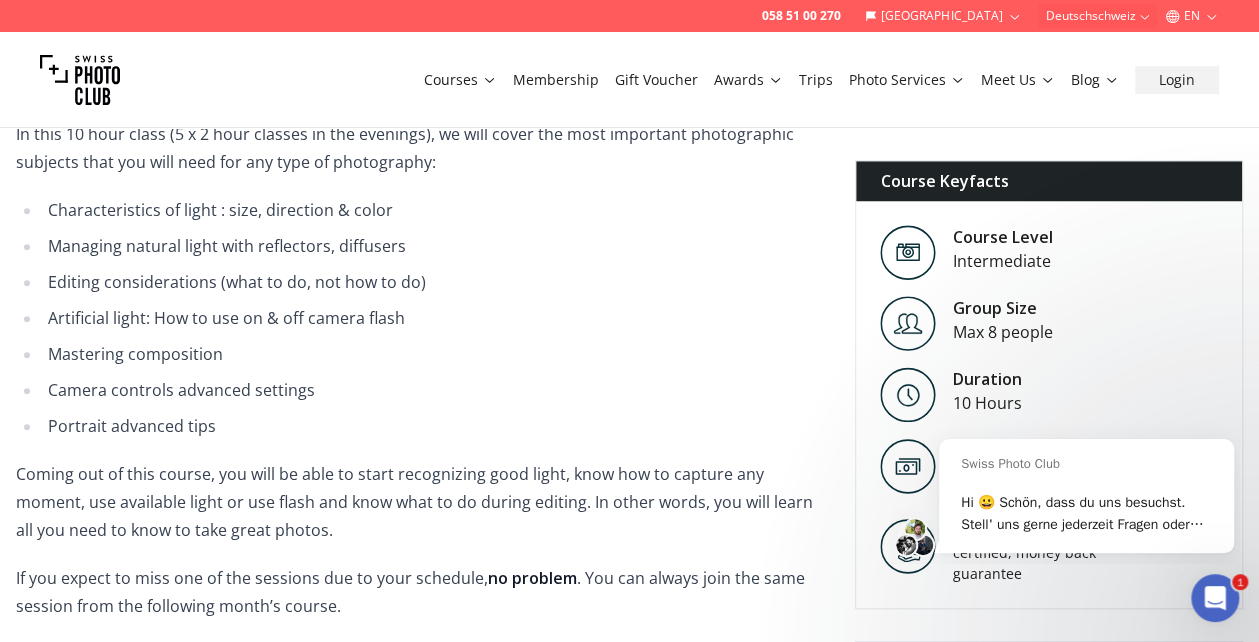 click on "Camera controls advanced settings" at bounding box center (432, 390) 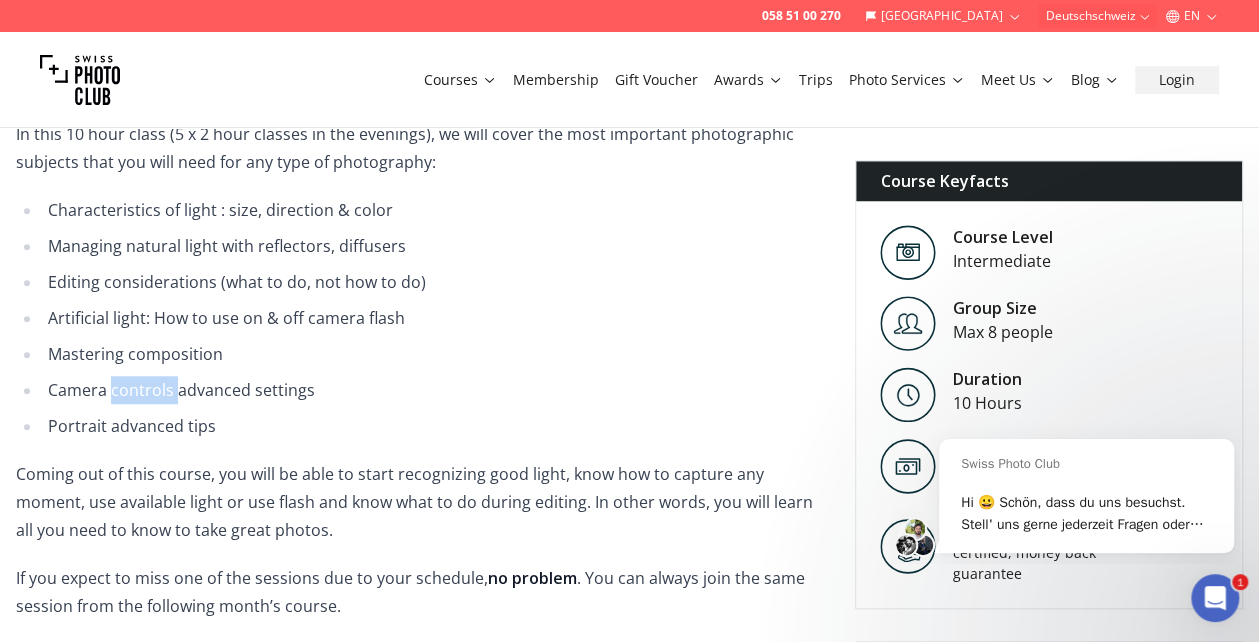 click on "Camera controls advanced settings" at bounding box center (432, 390) 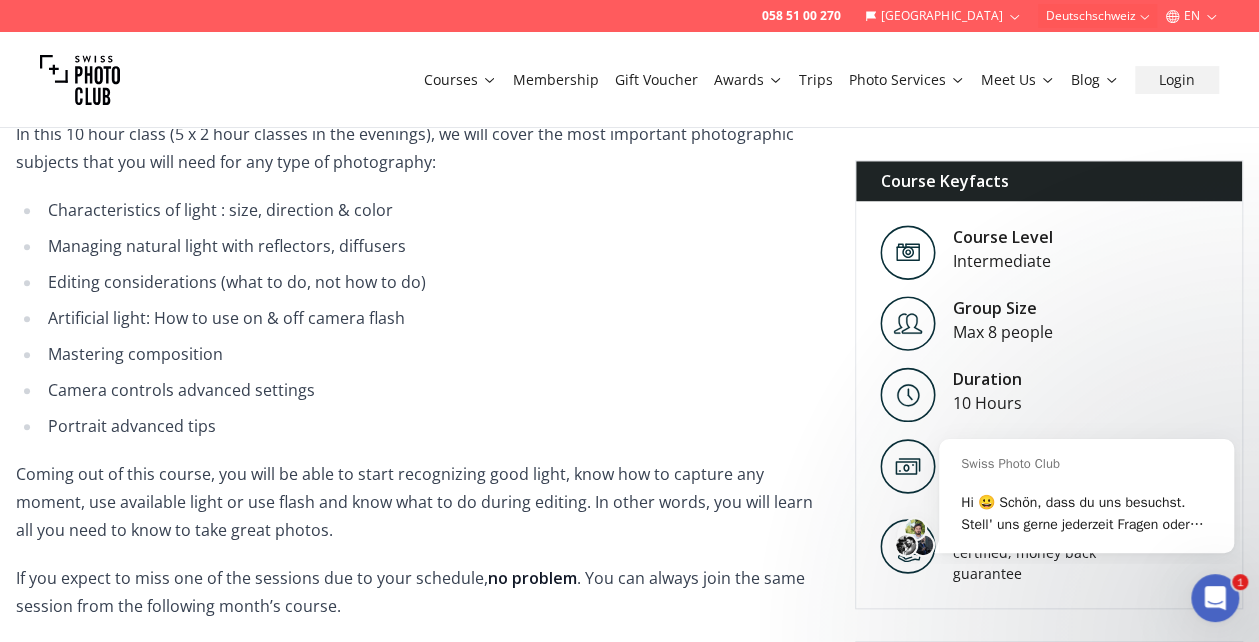 drag, startPoint x: 140, startPoint y: 386, endPoint x: 120, endPoint y: 425, distance: 43.829212 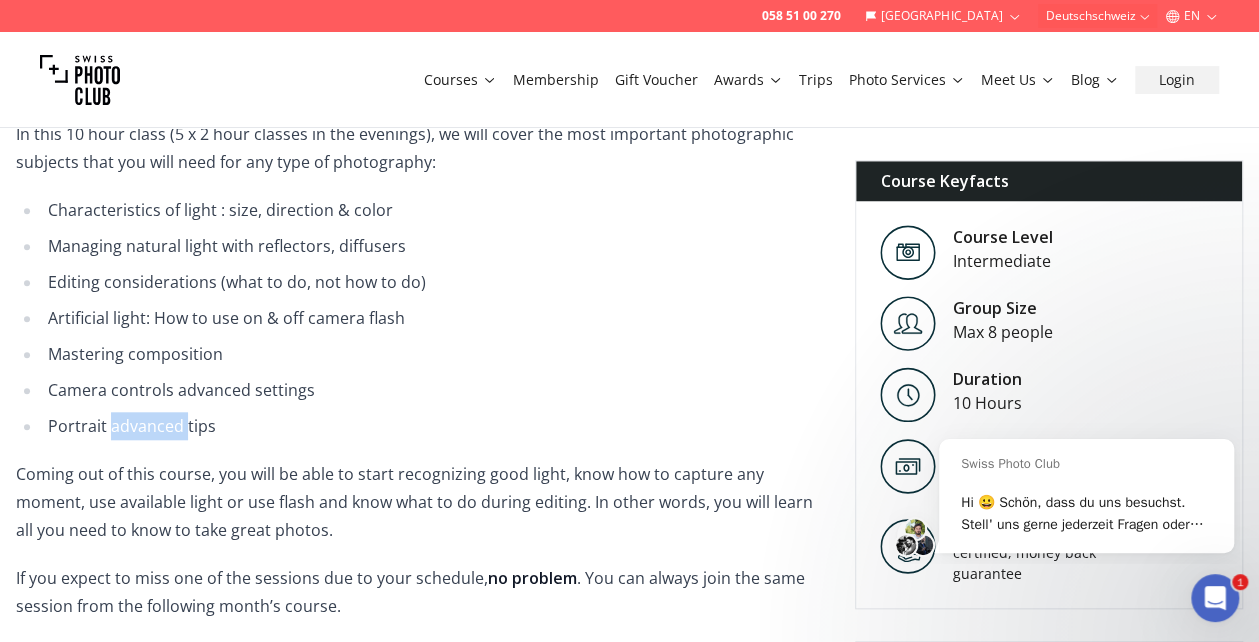 click on "Portrait advanced tips" at bounding box center [432, 426] 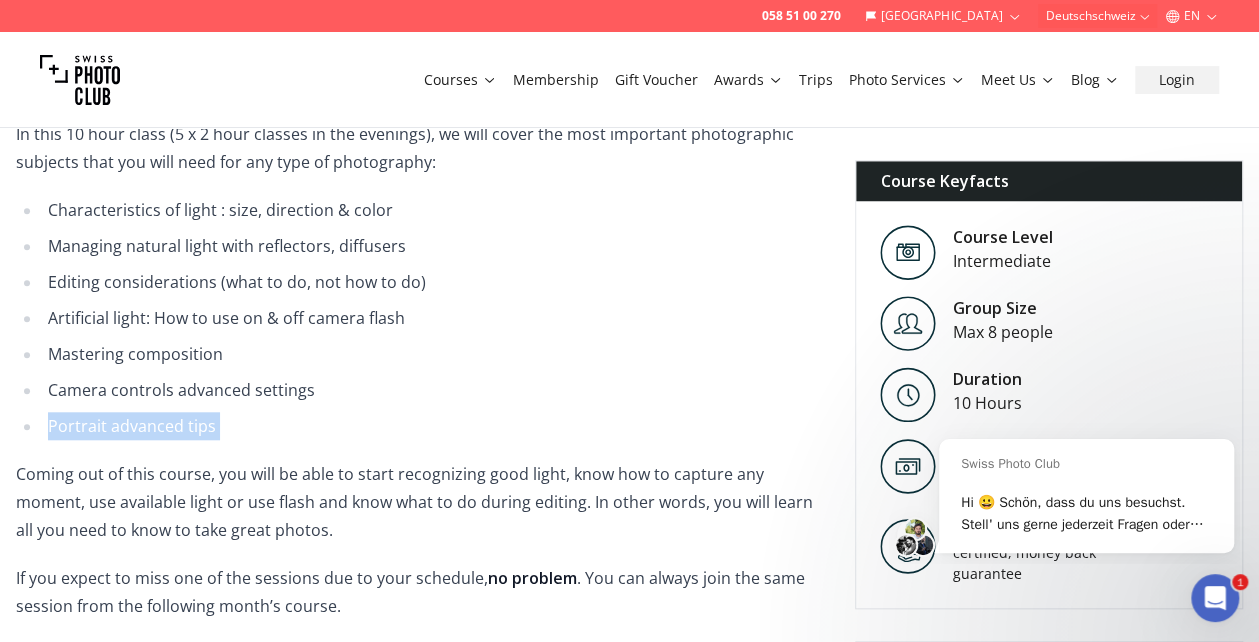 click on "Portrait advanced tips" at bounding box center [432, 426] 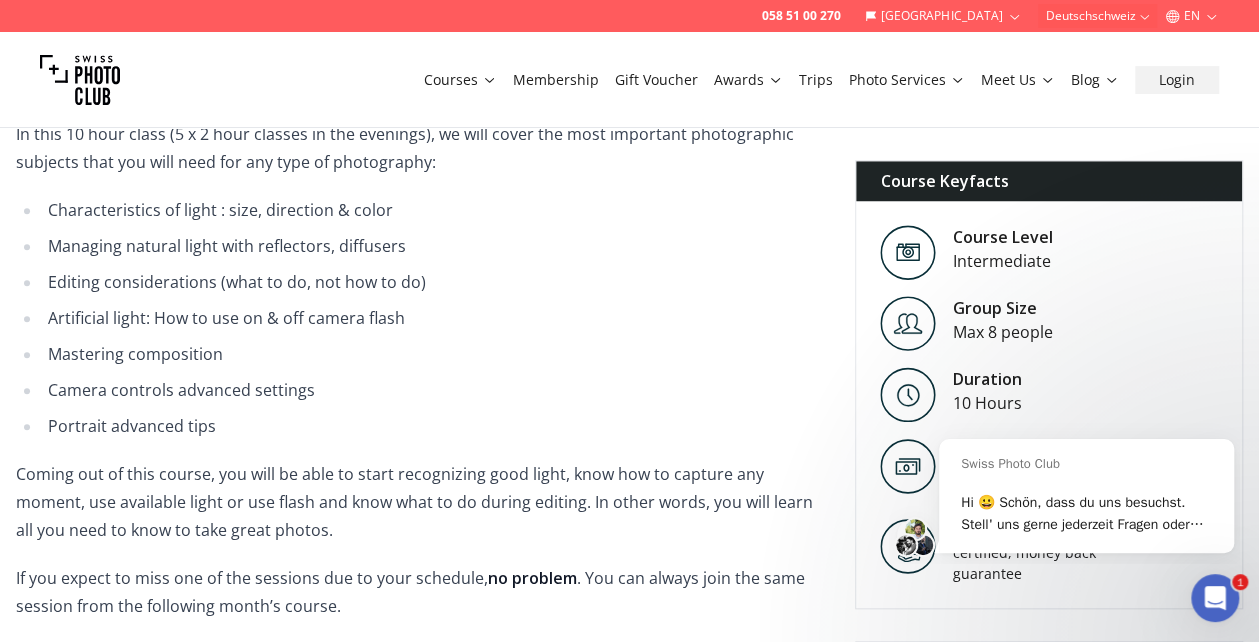 drag, startPoint x: 120, startPoint y: 425, endPoint x: 80, endPoint y: 306, distance: 125.54282 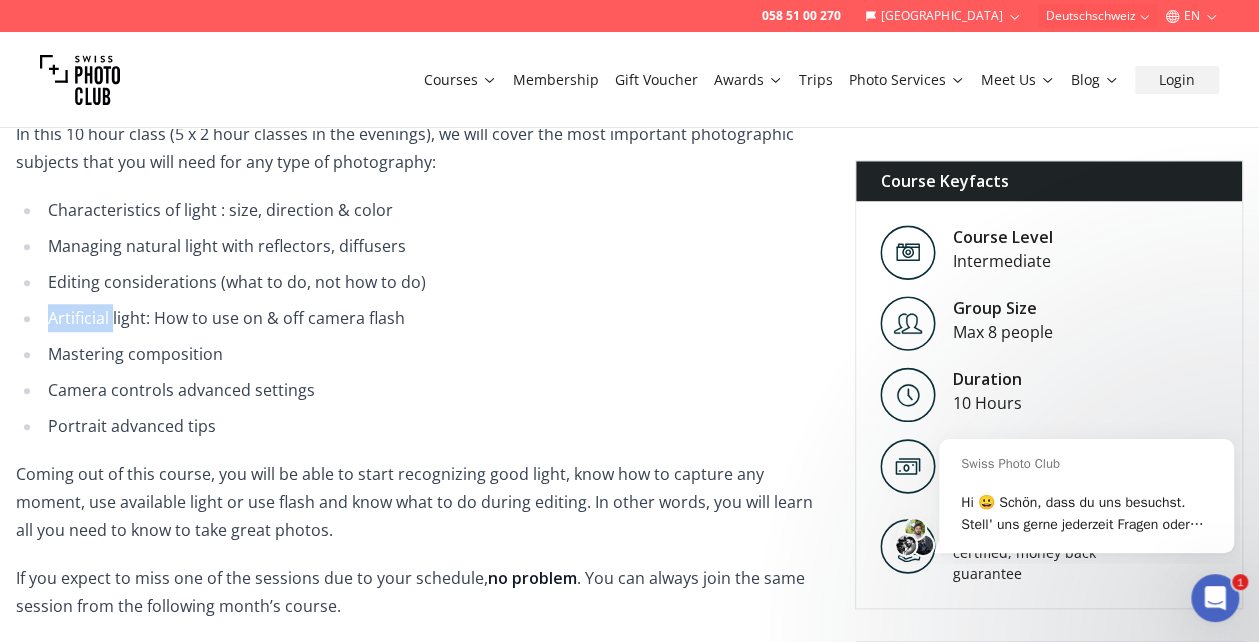 click on "Artificial light: How to use on & off camera flash" at bounding box center (432, 318) 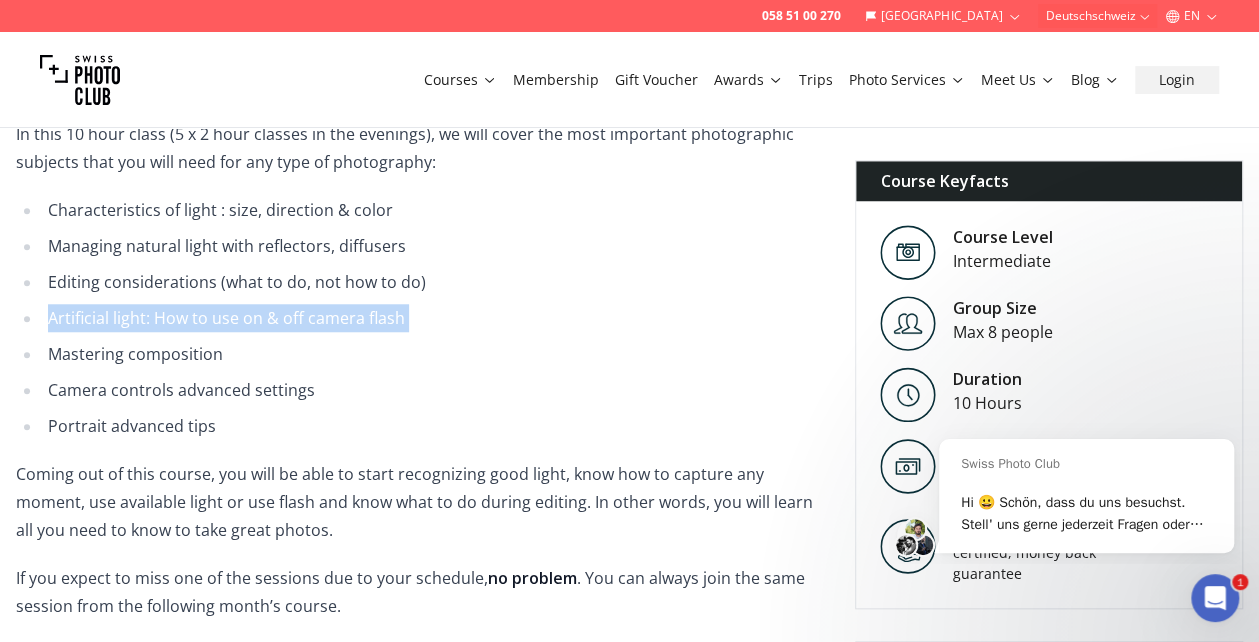 click on "Artificial light: How to use on & off camera flash" at bounding box center (432, 318) 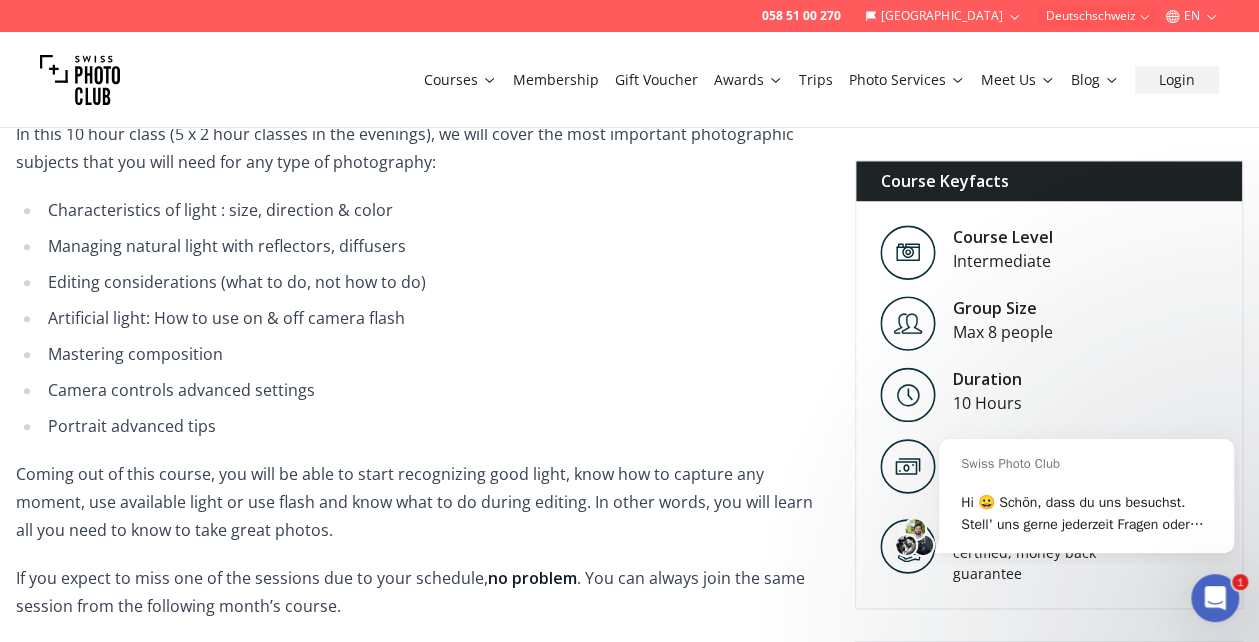 drag, startPoint x: 80, startPoint y: 306, endPoint x: 86, endPoint y: 371, distance: 65.27634 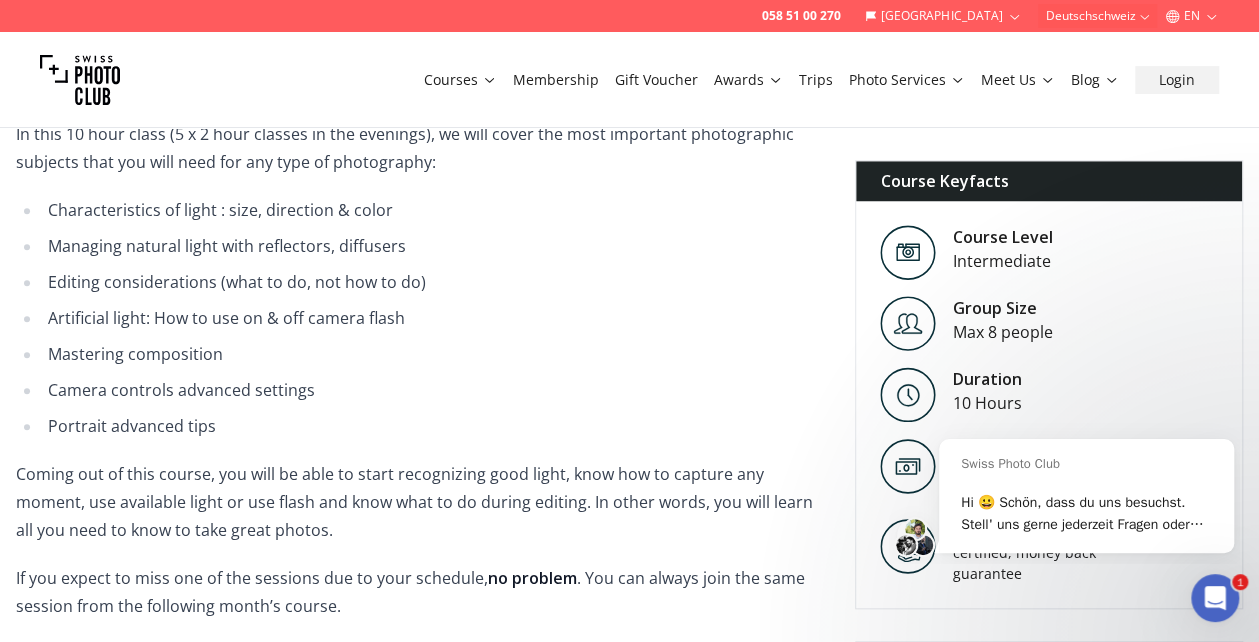 click on "Editing considerations (what to do, not how to do)" at bounding box center (432, 282) 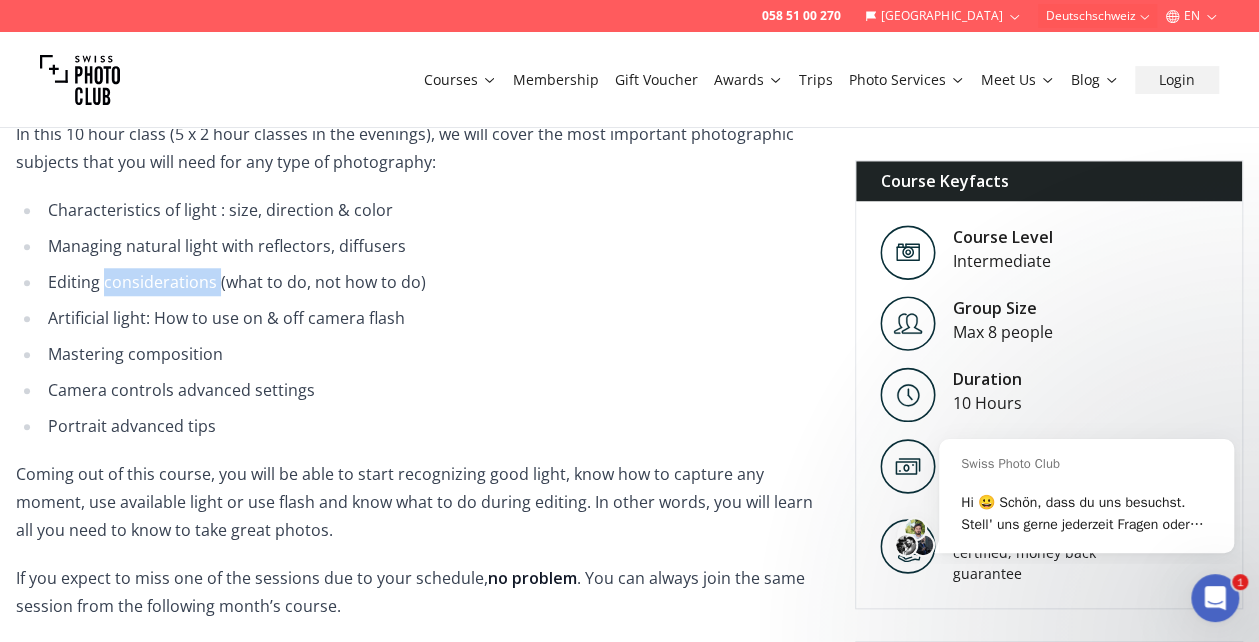 click on "Editing considerations (what to do, not how to do)" at bounding box center [432, 282] 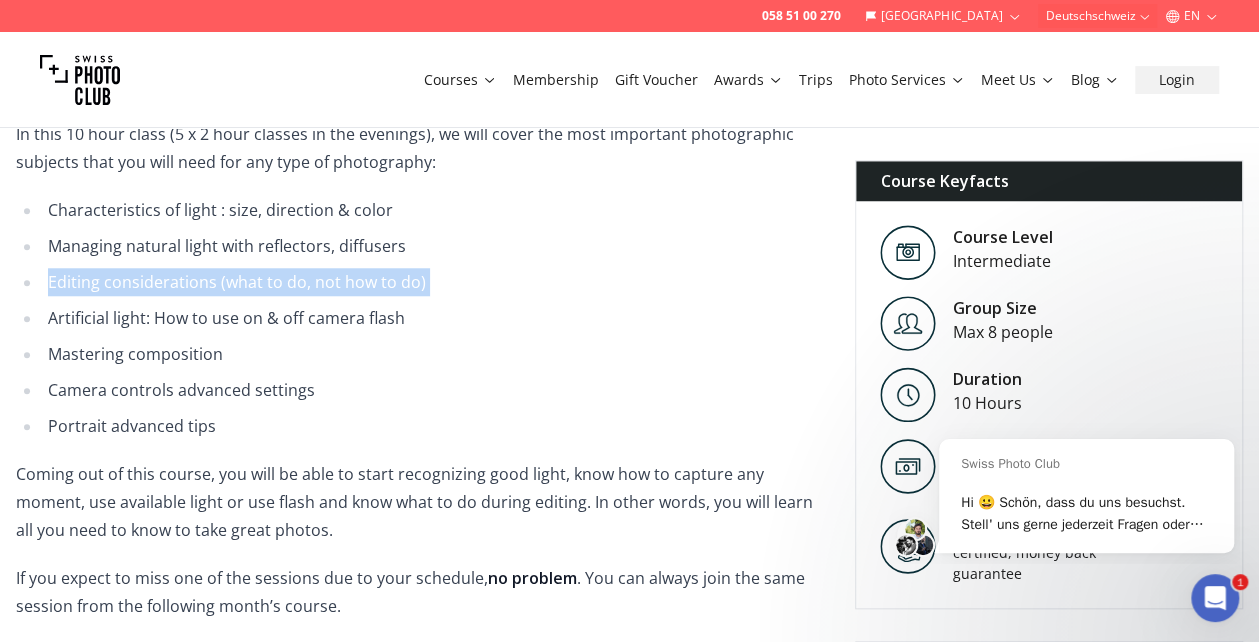 click on "Editing considerations (what to do, not how to do)" at bounding box center [432, 282] 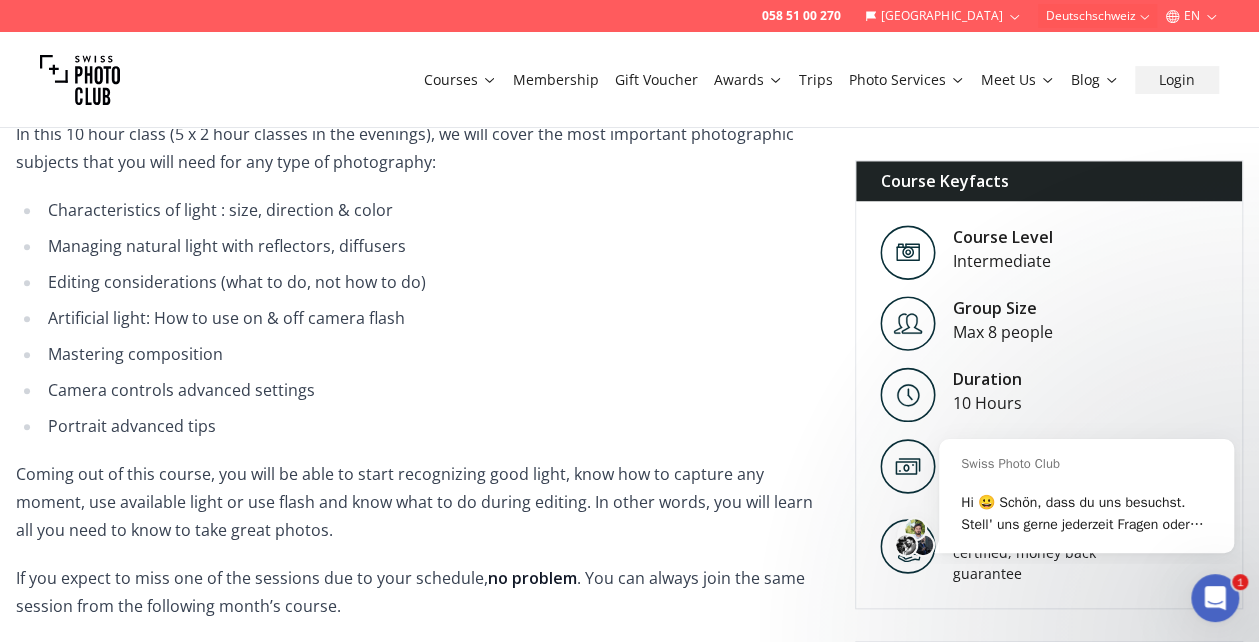drag, startPoint x: 116, startPoint y: 290, endPoint x: 130, endPoint y: 350, distance: 61.611687 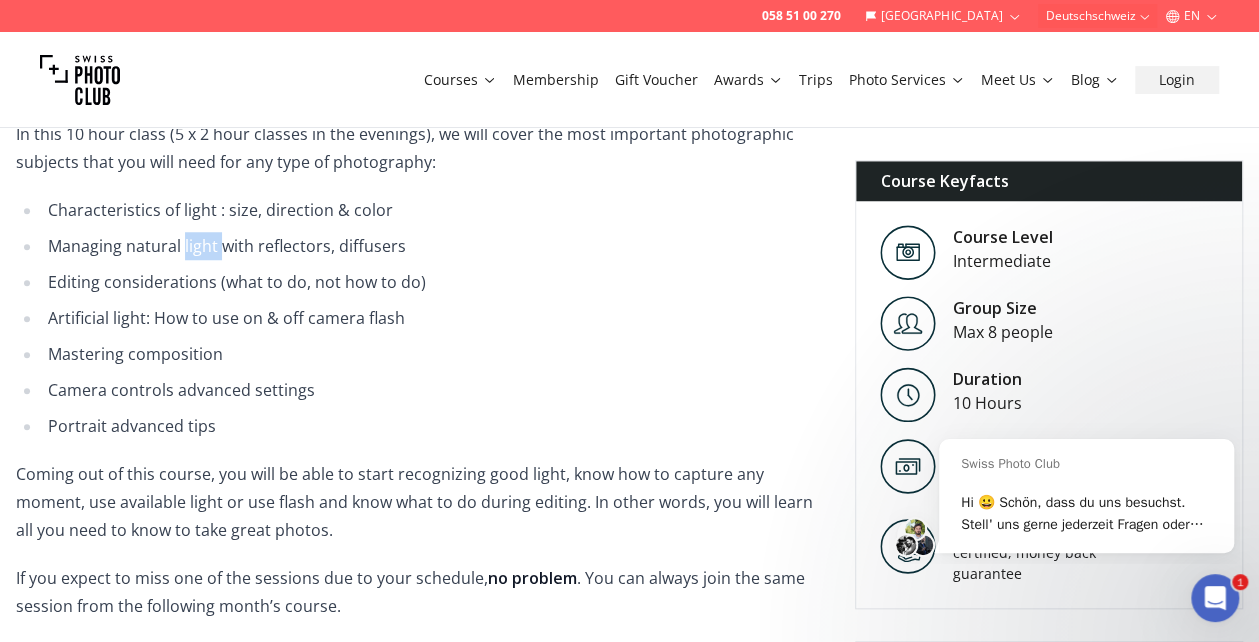 click on "Managing natural light with reflectors, diffusers" at bounding box center (432, 246) 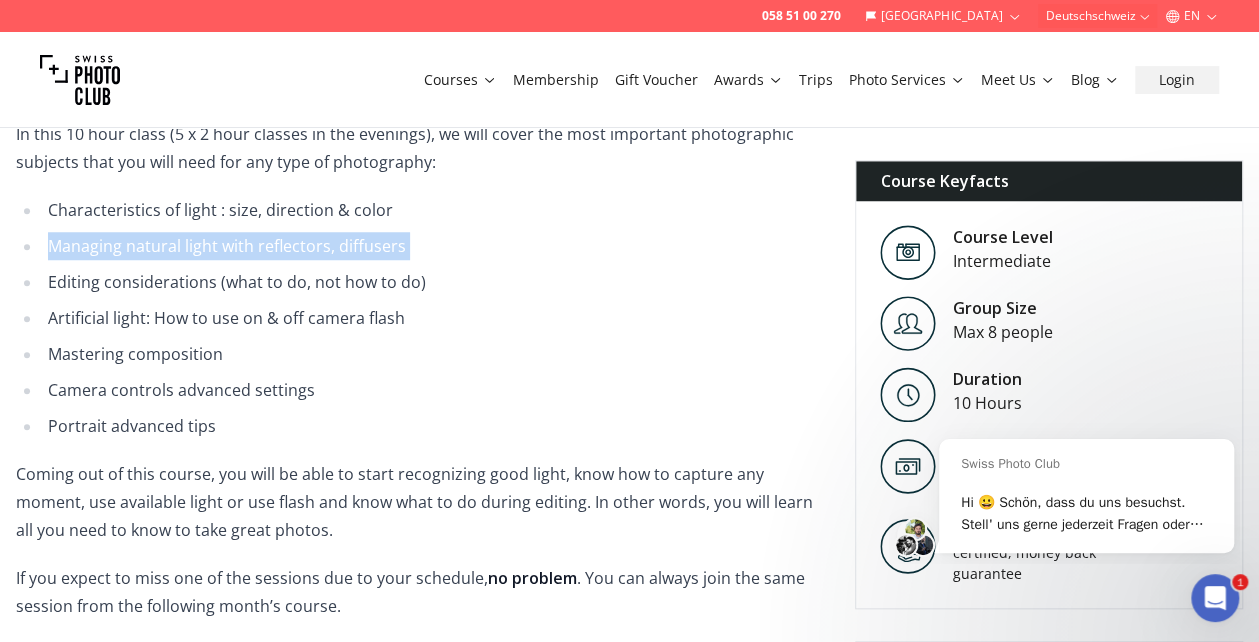 click on "Managing natural light with reflectors, diffusers" at bounding box center (432, 246) 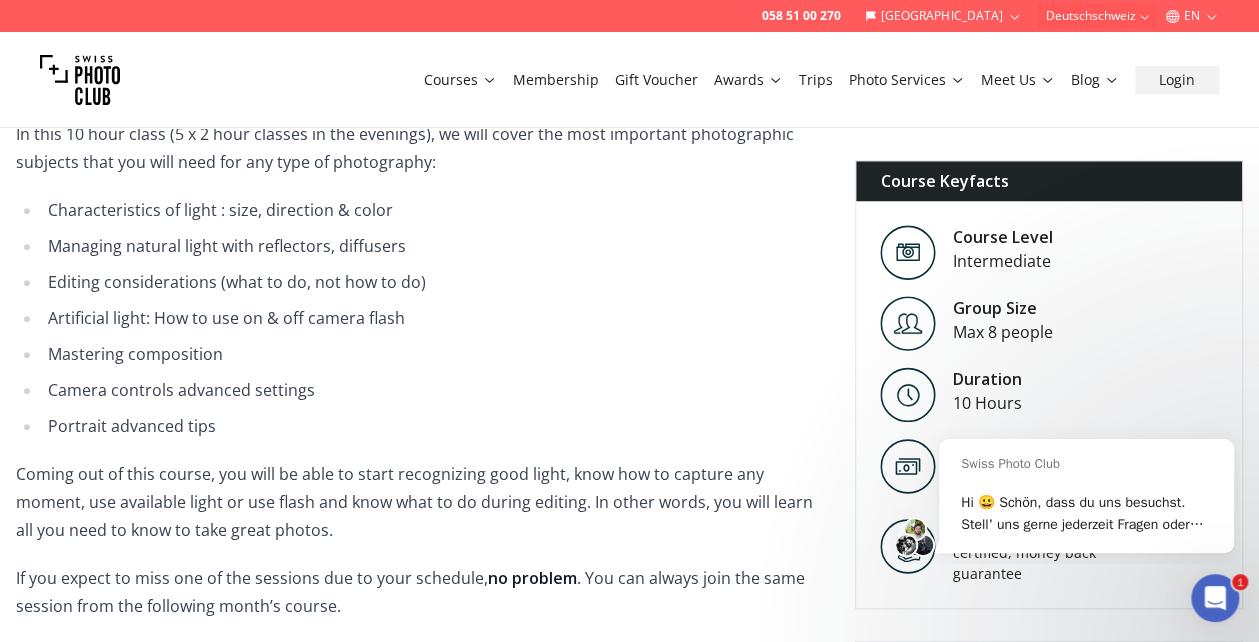 drag, startPoint x: 205, startPoint y: 249, endPoint x: 174, endPoint y: 293, distance: 53.823788 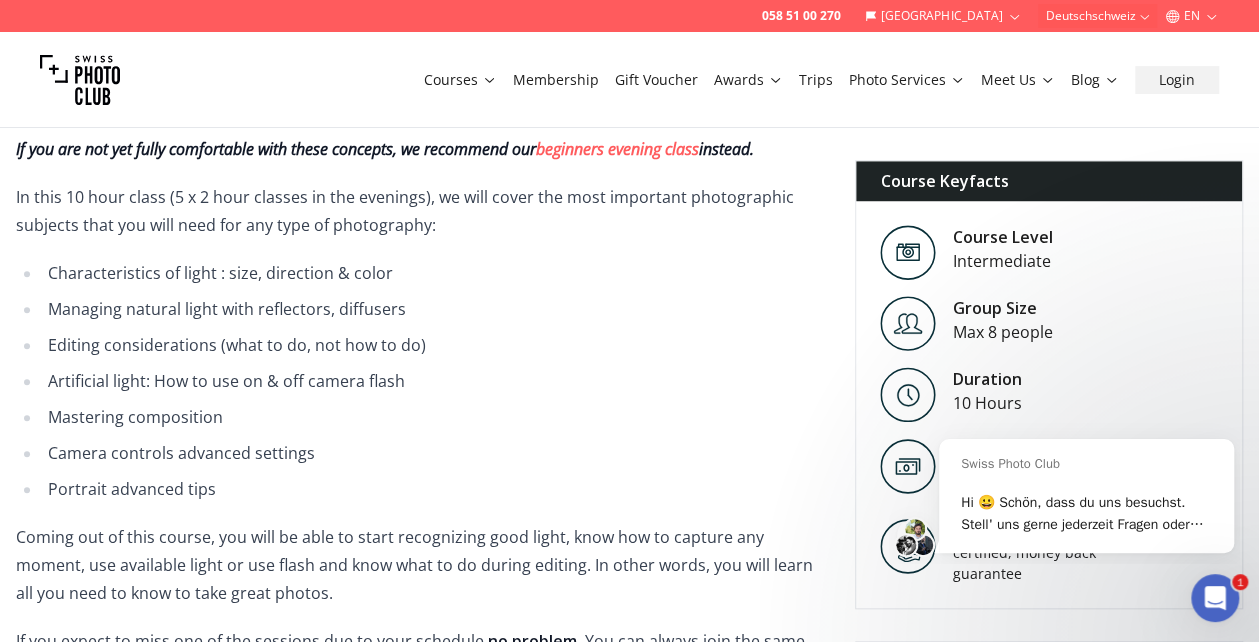 scroll, scrollTop: 680, scrollLeft: 0, axis: vertical 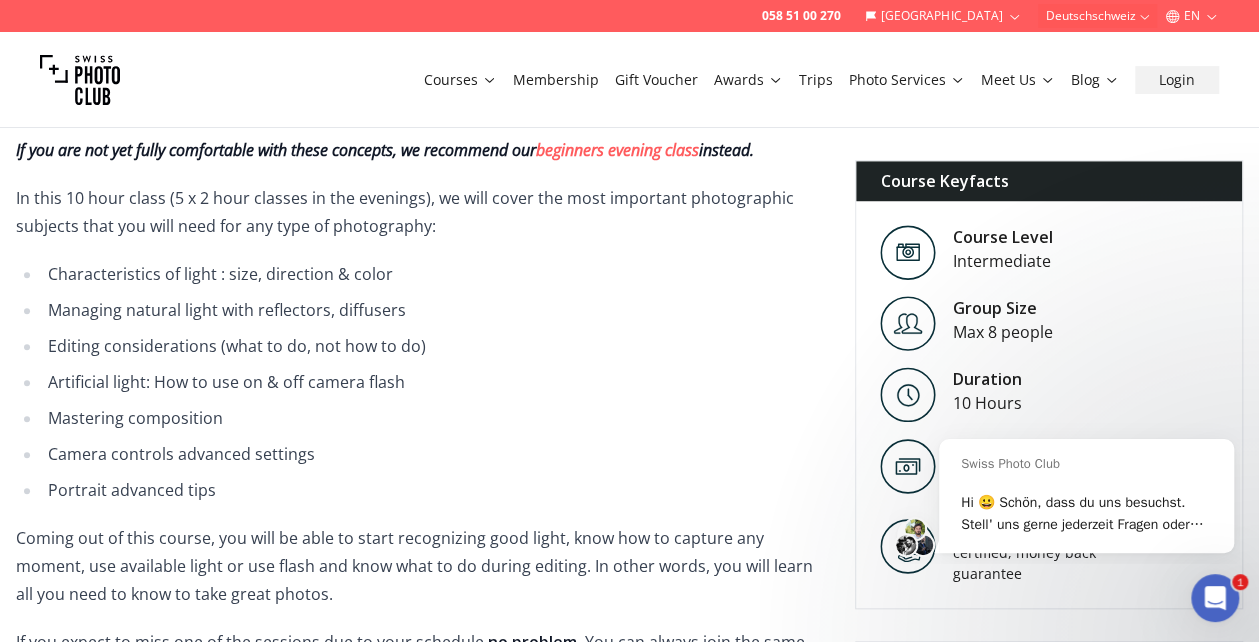 click on "In this 10 hour class (5 x 2 hour classes in the evenings), we will cover the most important photographic subjects that you will need for any type of photography:" at bounding box center [419, 212] 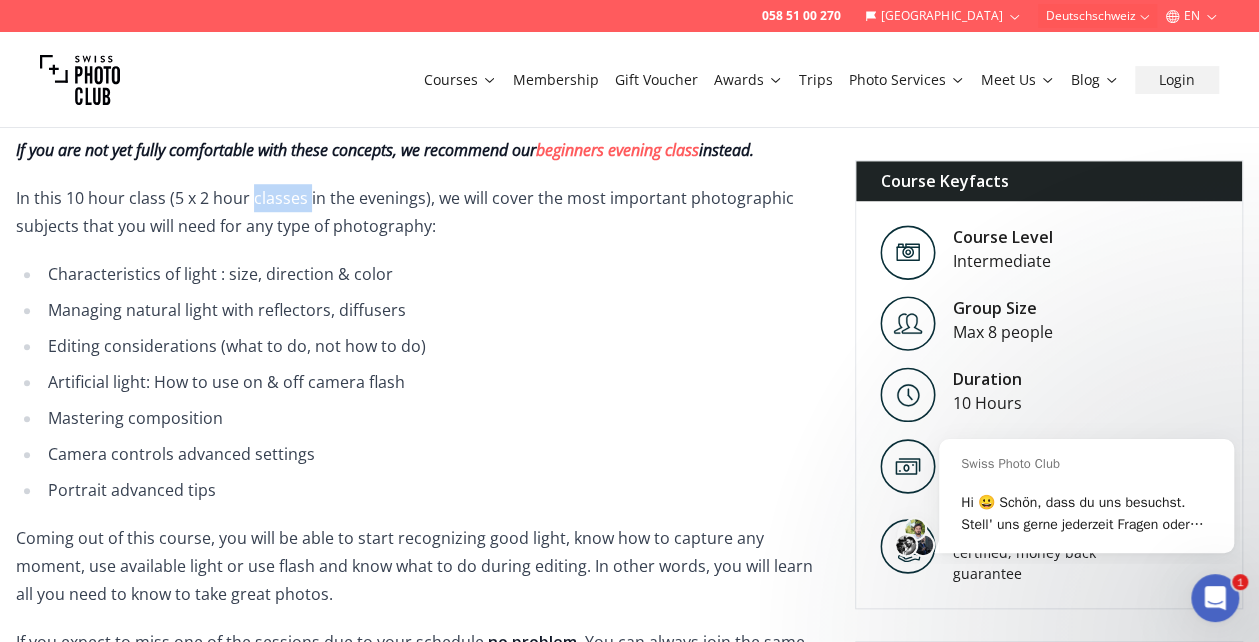 click on "In this 10 hour class (5 x 2 hour classes in the evenings), we will cover the most important photographic subjects that you will need for any type of photography:" at bounding box center [419, 212] 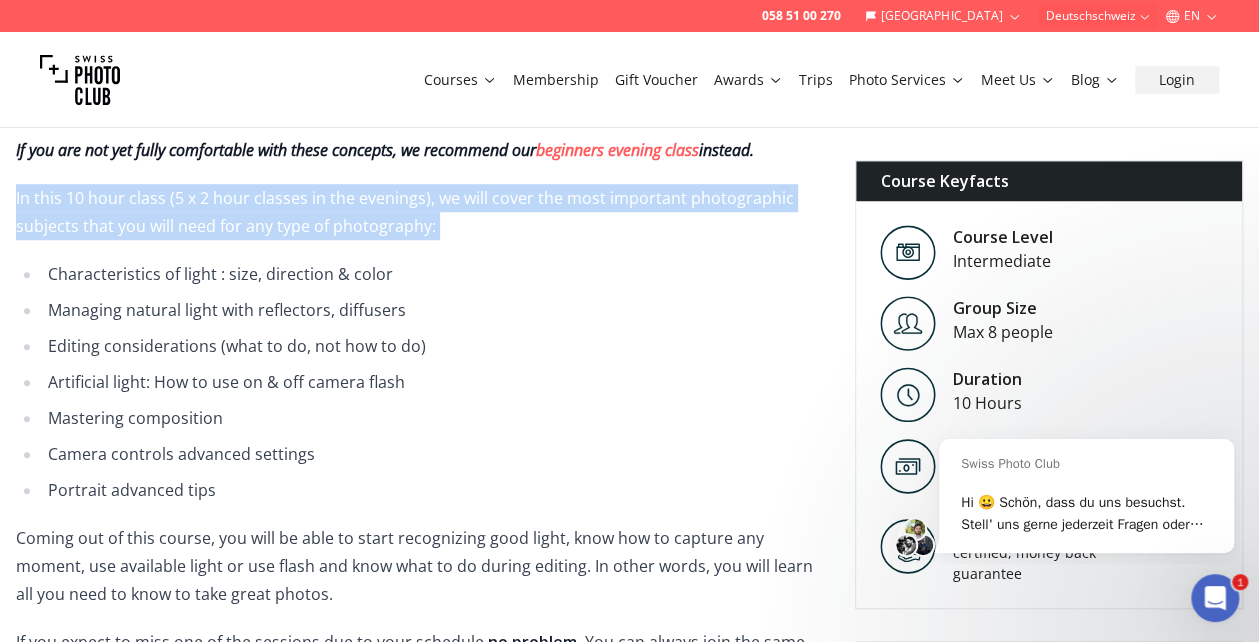 click on "In this 10 hour class (5 x 2 hour classes in the evenings), we will cover the most important photographic subjects that you will need for any type of photography:" at bounding box center (419, 212) 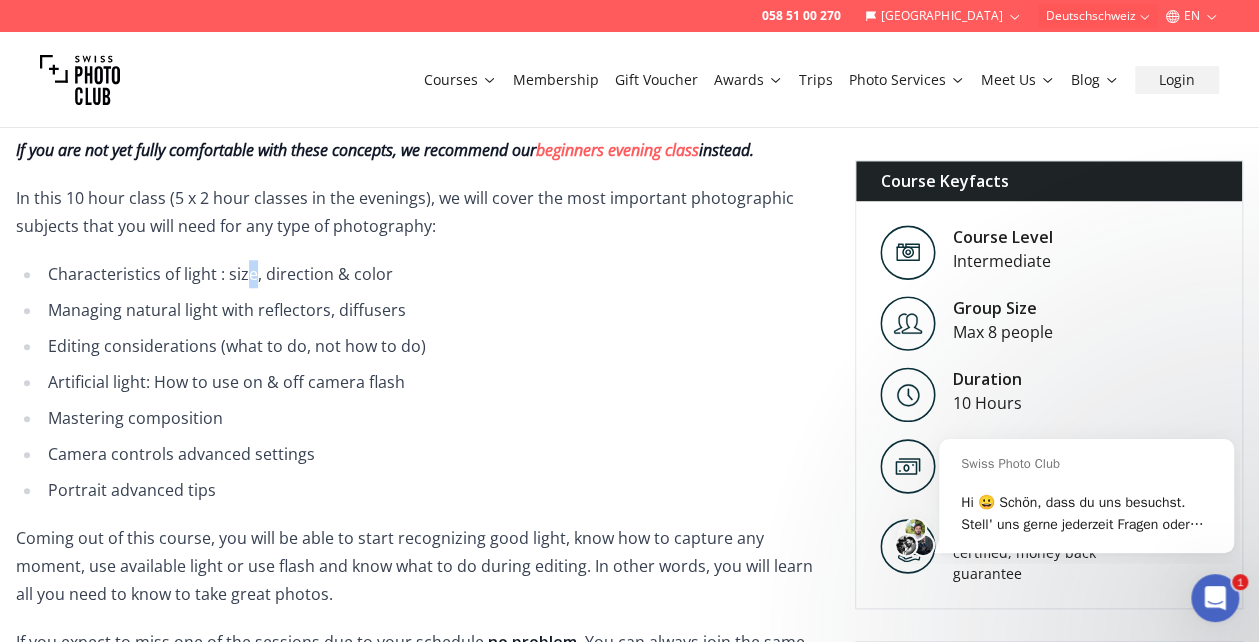 drag, startPoint x: 297, startPoint y: 200, endPoint x: 250, endPoint y: 276, distance: 89.358826 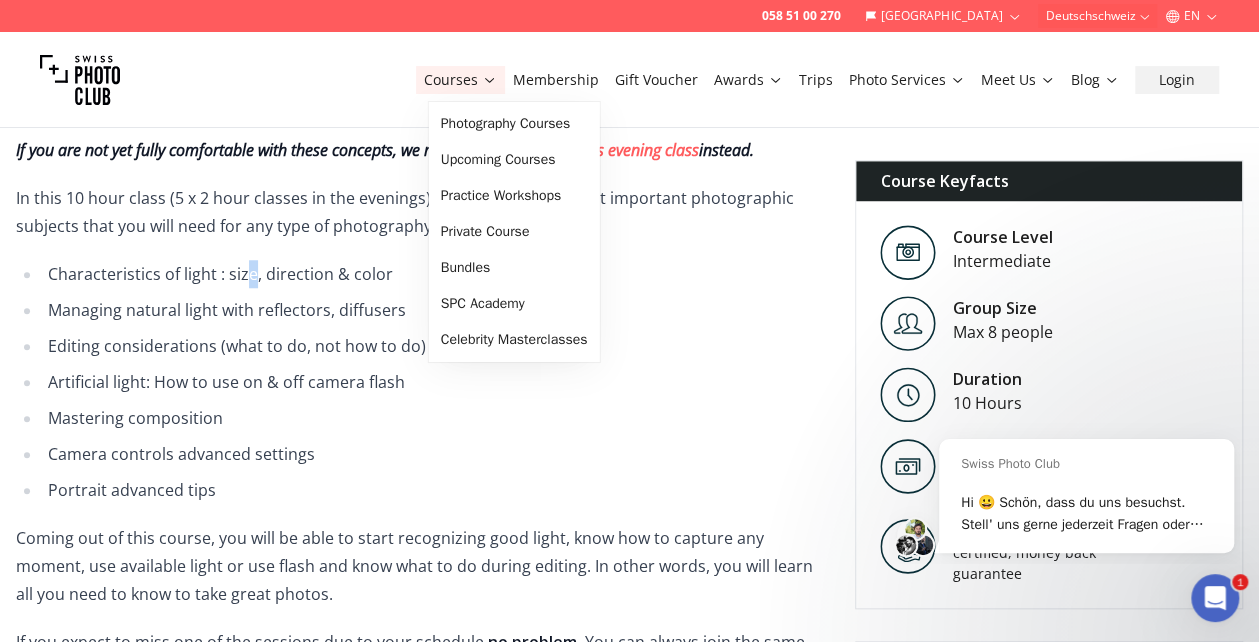 click on "Courses" at bounding box center (460, 80) 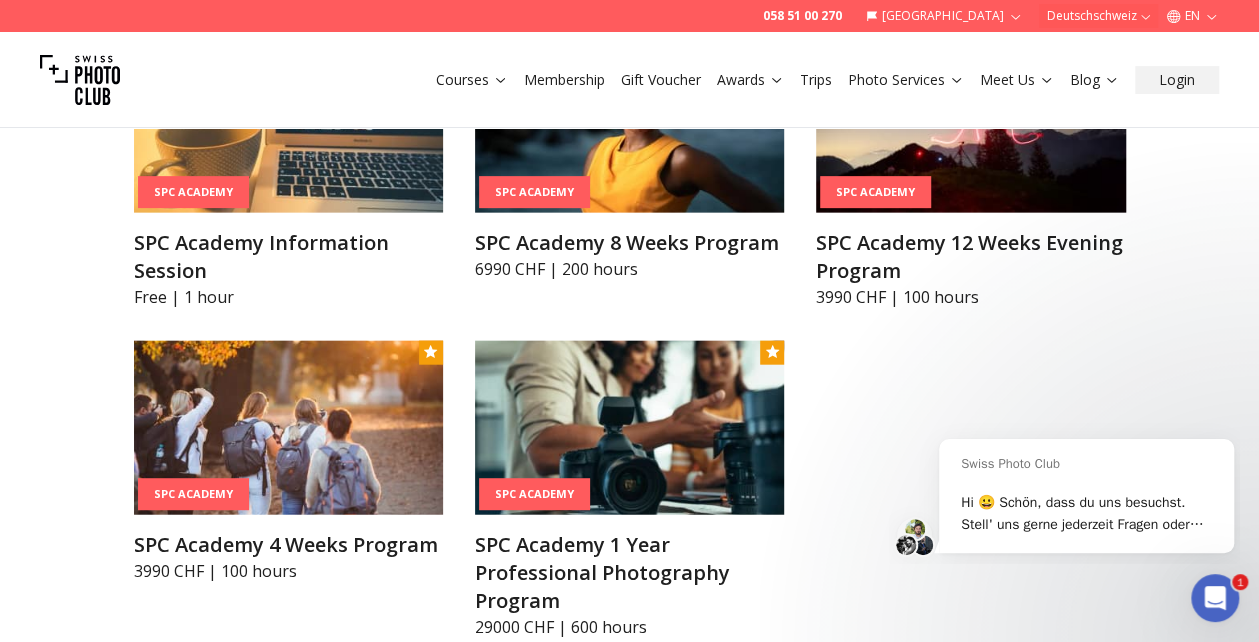 scroll, scrollTop: 2214, scrollLeft: 0, axis: vertical 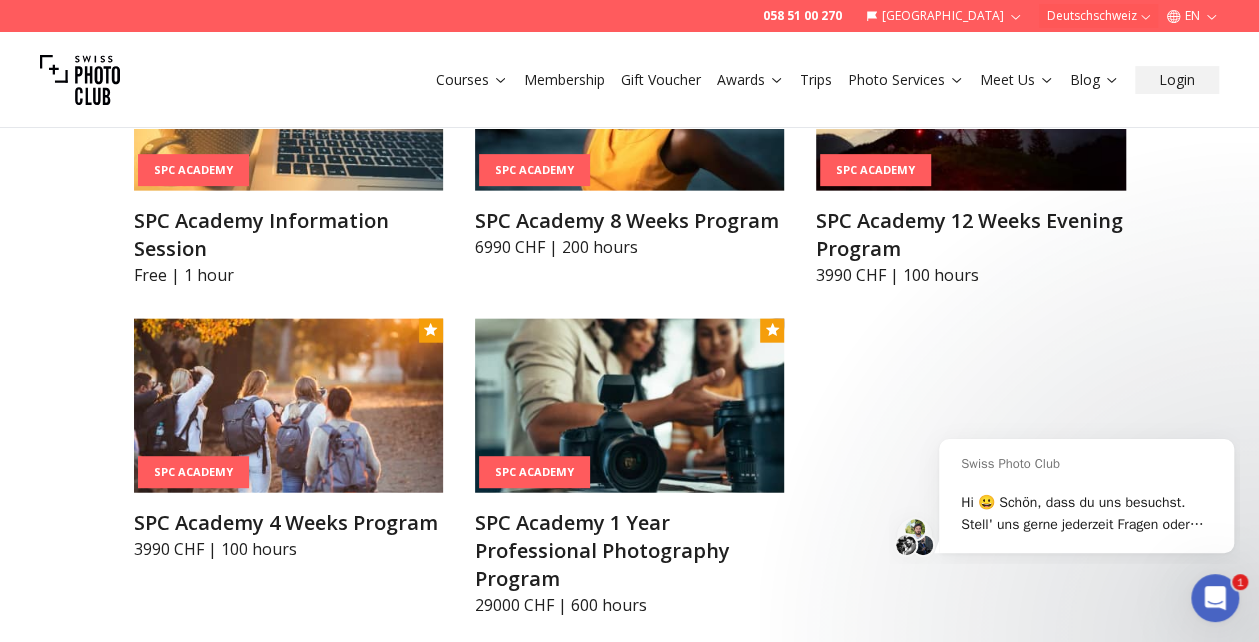 click on "Photography & Videography Classes for Beginners No experience required. Learn how to use aperture, shutter speeds and ISO to leave auto mode behind forever--and take better pictures of the people, places, and things that matter to you. Beginner Beginners Trial Class 20   CHF   | 1 hour Beginner One-Day Beginners Photography Course 390   CHF   | 7 hours Beginner Beginners Evening Course 490   CHF   | 10 hours Beginner private Private Course 200   CHF   Beginner Photography Class for Teens 390   CHF   | 7 hours Beginner Photography Summer Camp for Teens | 5-Day Creative Workshop 980   CHF   | 20 hours Beginner Smartphone Photography 250   CHF   | 4 hours Beginner Beginners Half Day 250   CHF   | 4 hours SPC Academy Long Term Programs free online information session  to learn more. SPC Academy SPC Academy Information Session Free     | 1 hour SPC Academy SPC Academy 8 Weeks Program 6990   CHF   | 200 hours SPC Academy SPC Academy 12 Weeks Evening Program 3990   CHF   | 100 hours SPC Academy 3990   CHF   29000" at bounding box center [629, 2334] 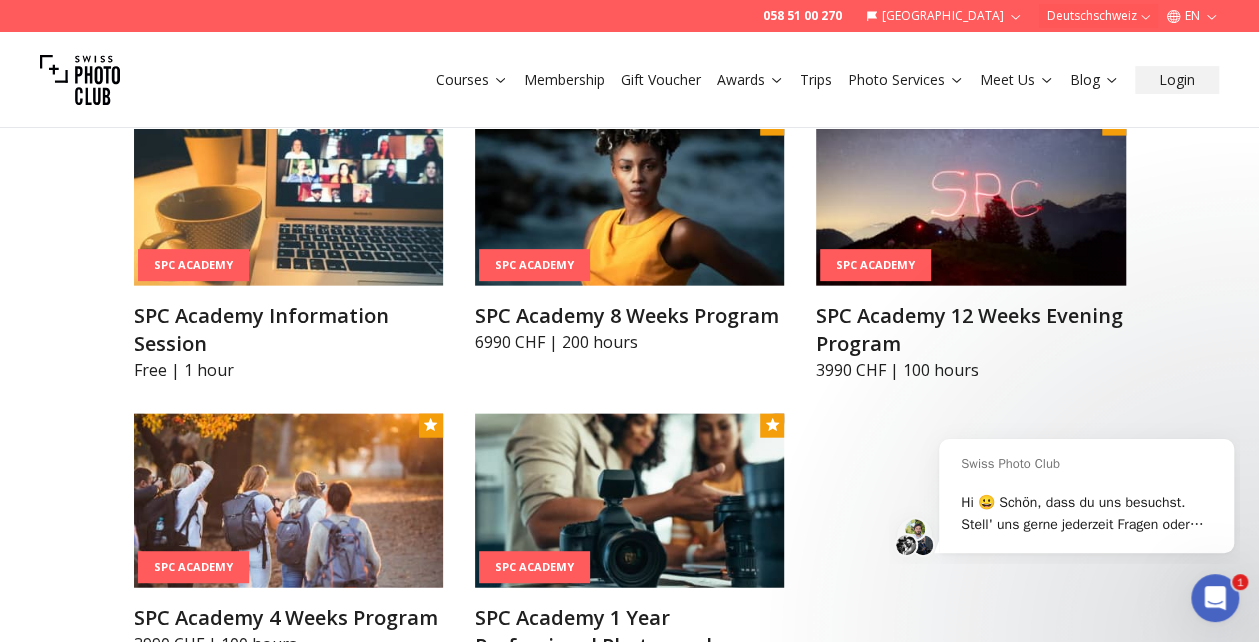 scroll, scrollTop: 2139, scrollLeft: 0, axis: vertical 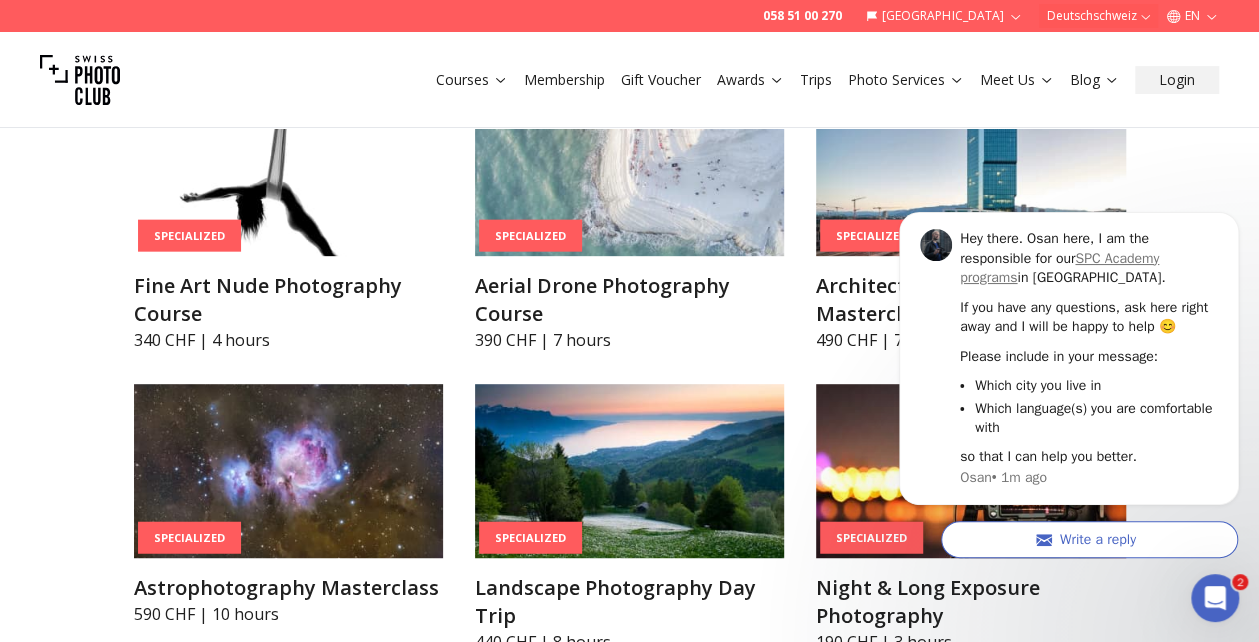 click on "Courses Membership Gift Voucher Awards Trips Photo Services Meet Us Blog Login" at bounding box center [629, 80] 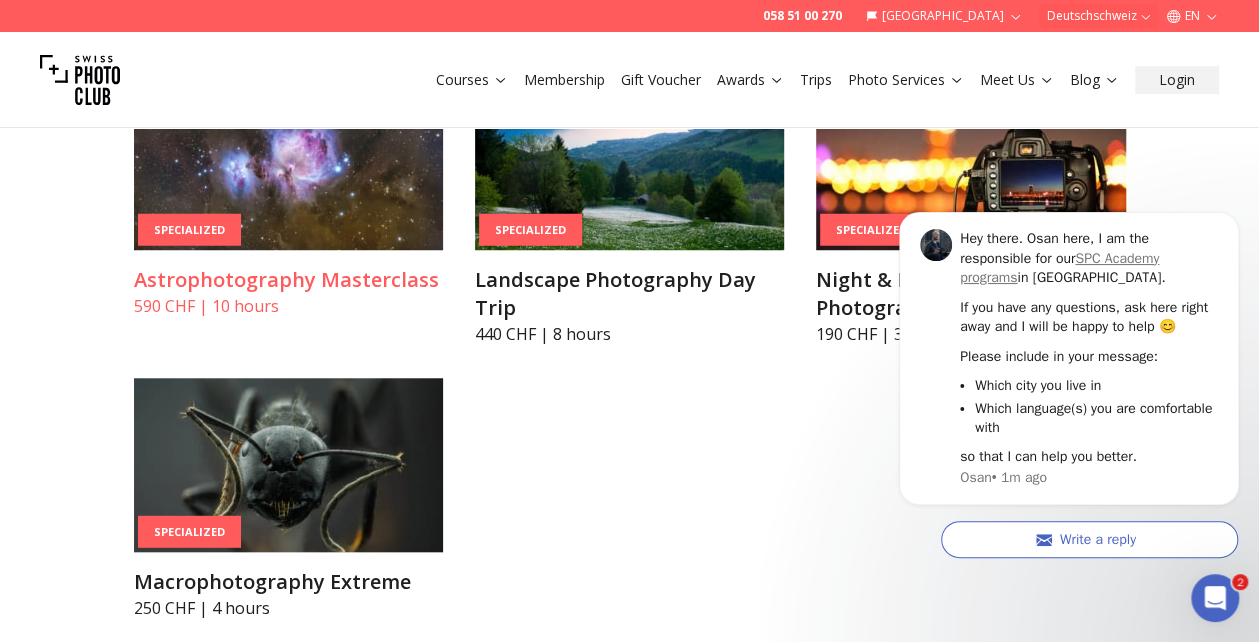 scroll, scrollTop: 4447, scrollLeft: 0, axis: vertical 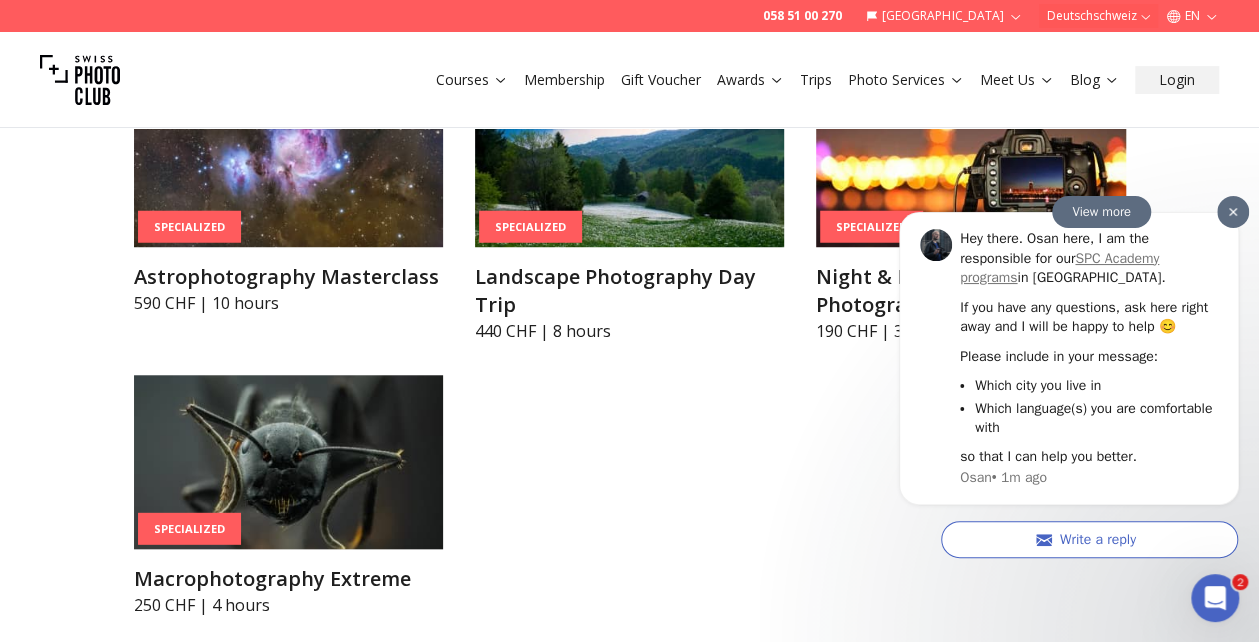 click at bounding box center [1233, 211] 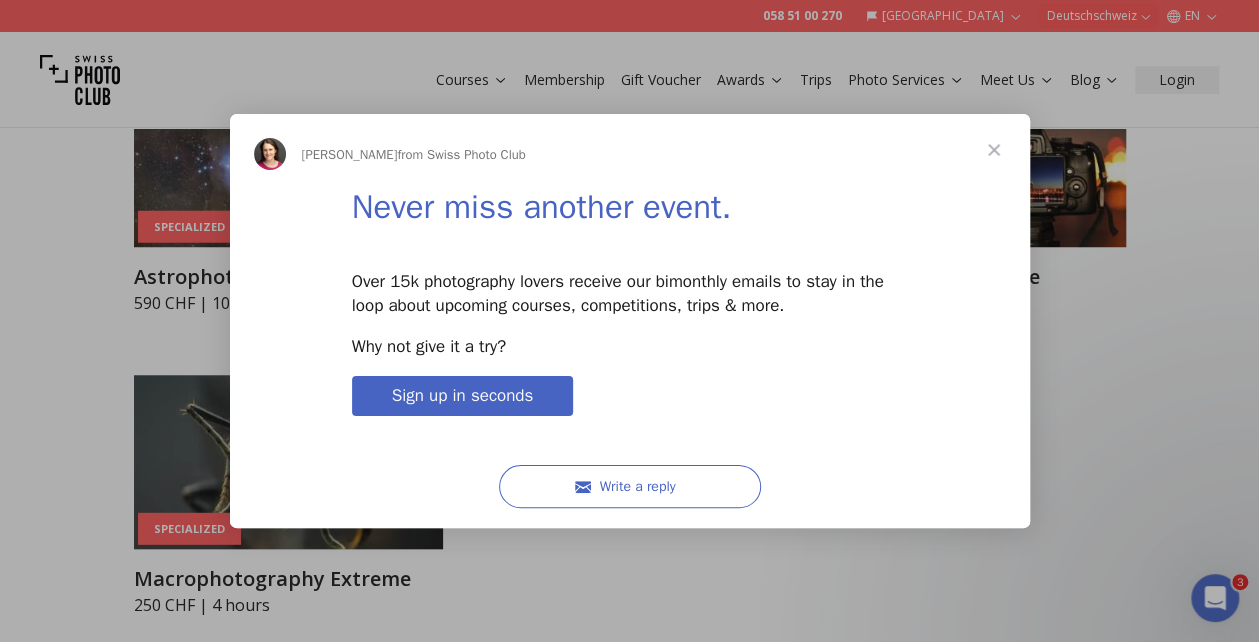 scroll, scrollTop: 0, scrollLeft: 0, axis: both 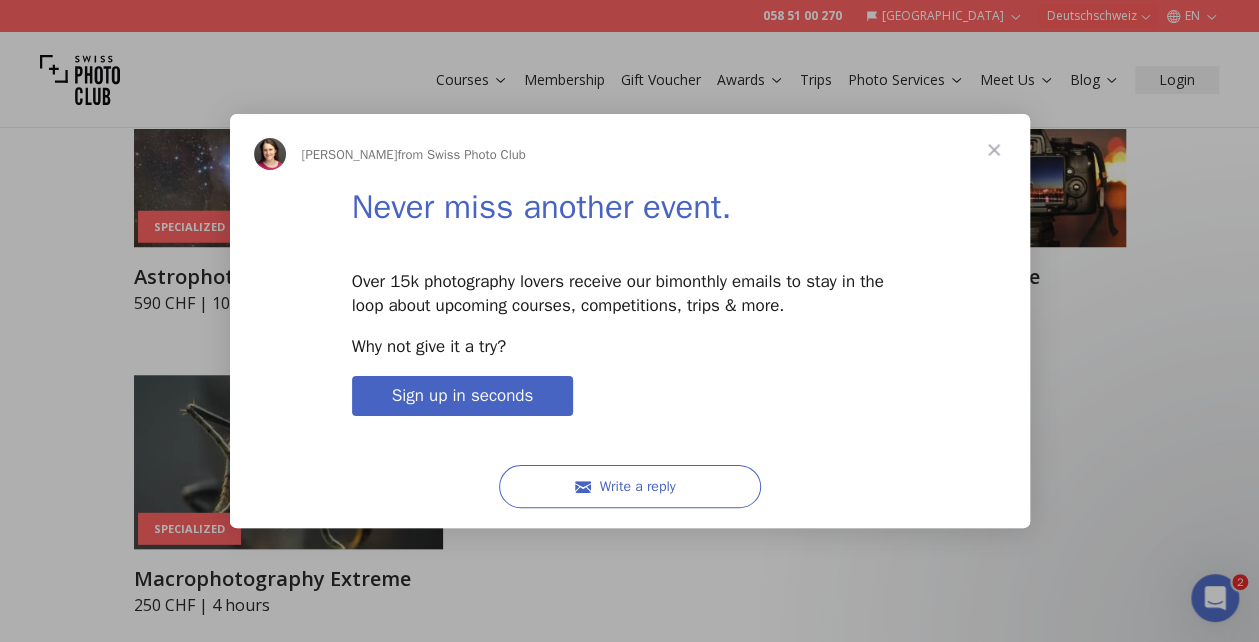 click at bounding box center [994, 150] 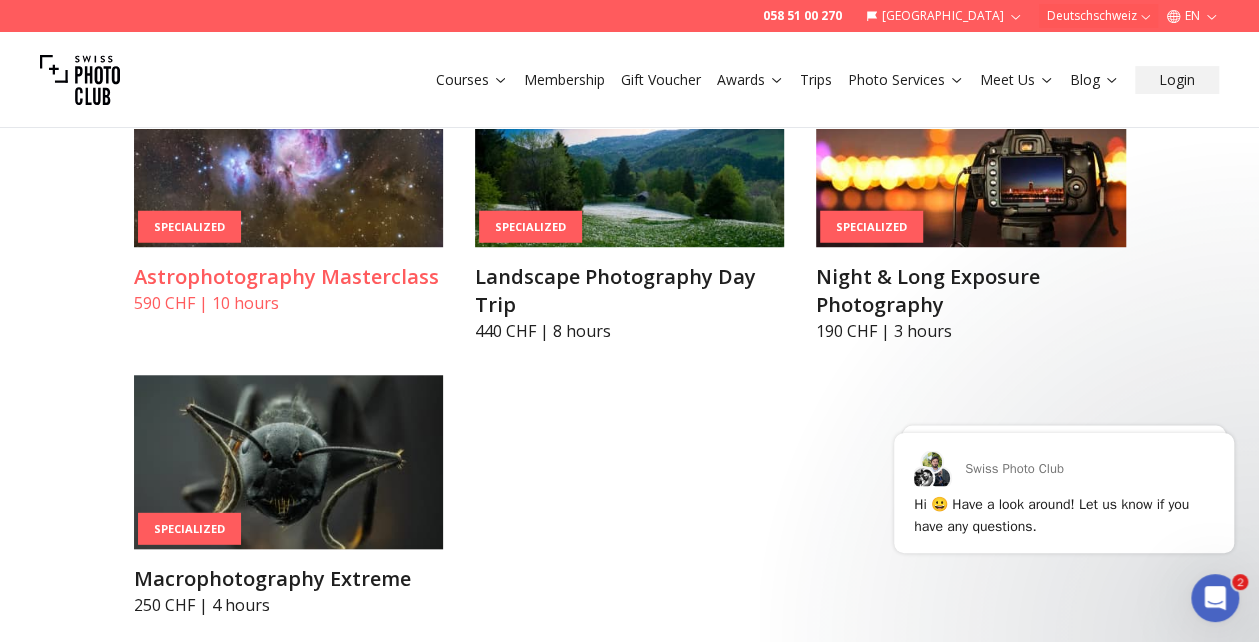 scroll, scrollTop: 0, scrollLeft: 0, axis: both 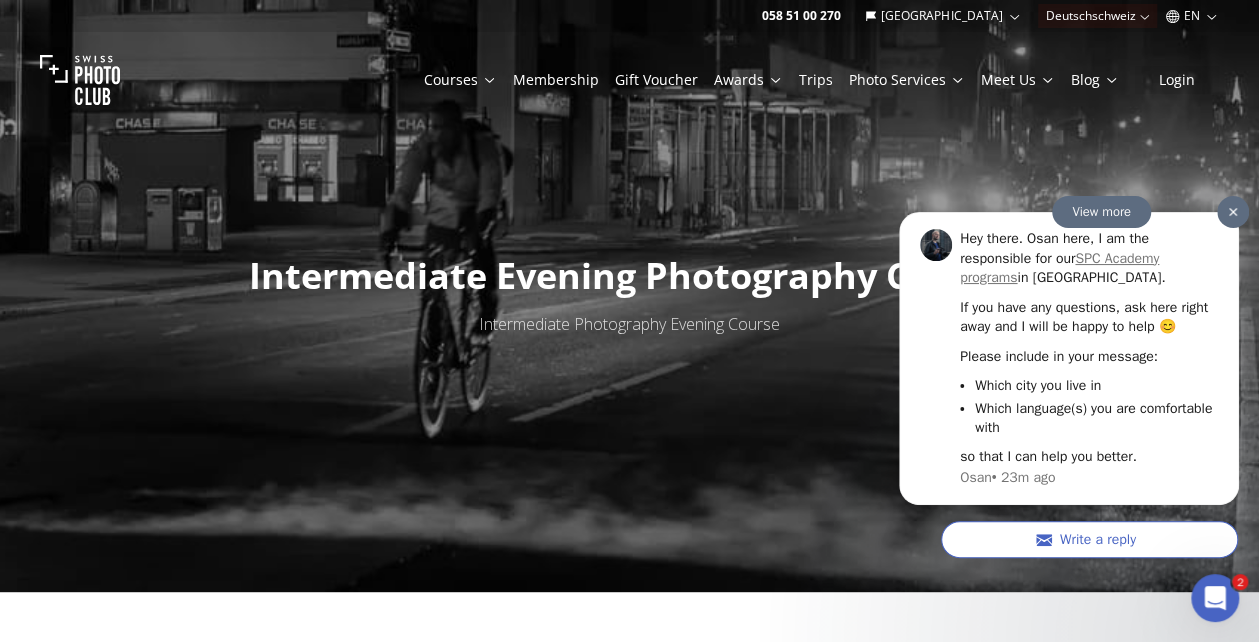 click at bounding box center [1233, 211] 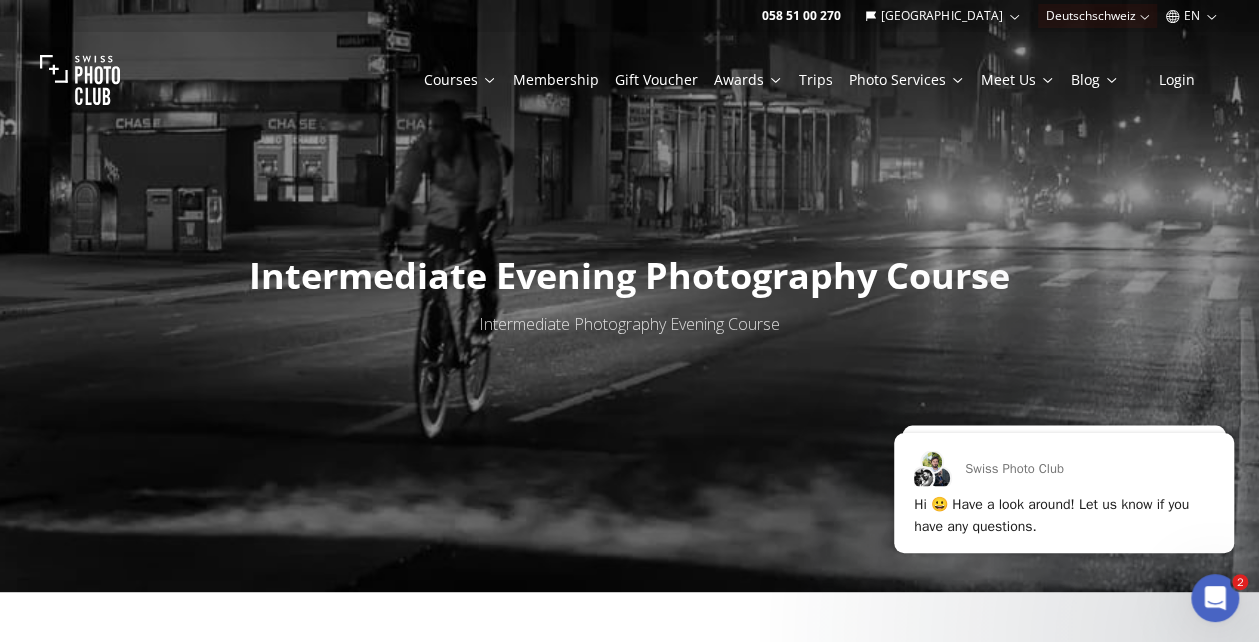 scroll, scrollTop: 0, scrollLeft: 0, axis: both 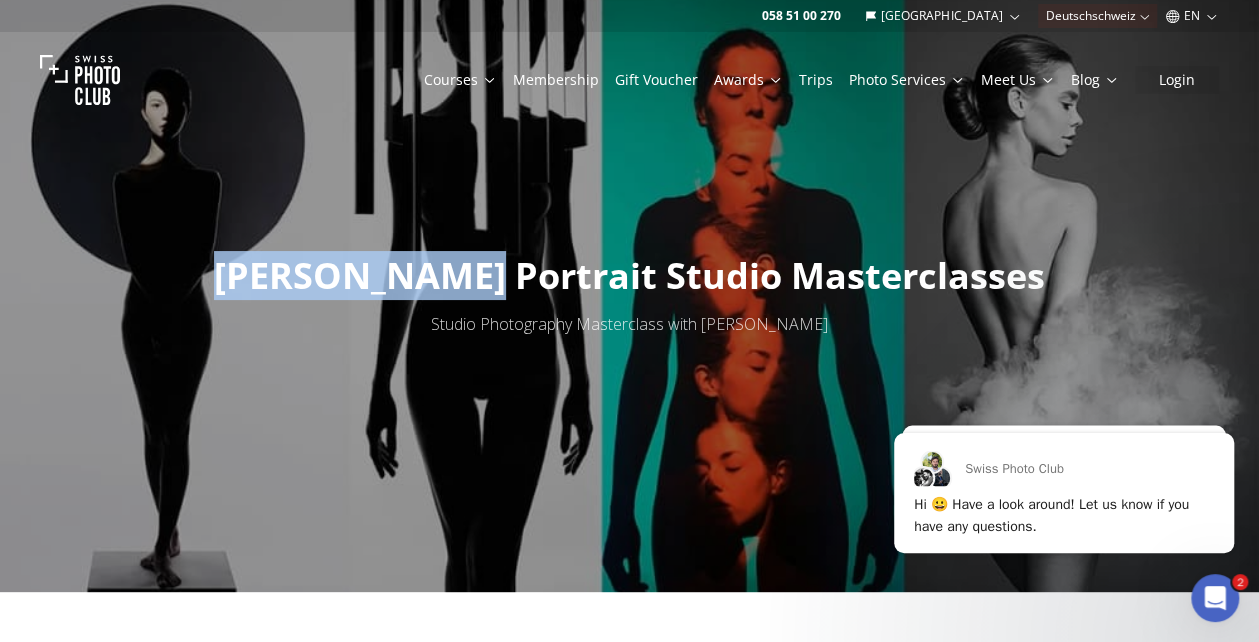 drag, startPoint x: 241, startPoint y: 283, endPoint x: 490, endPoint y: 280, distance: 249.01807 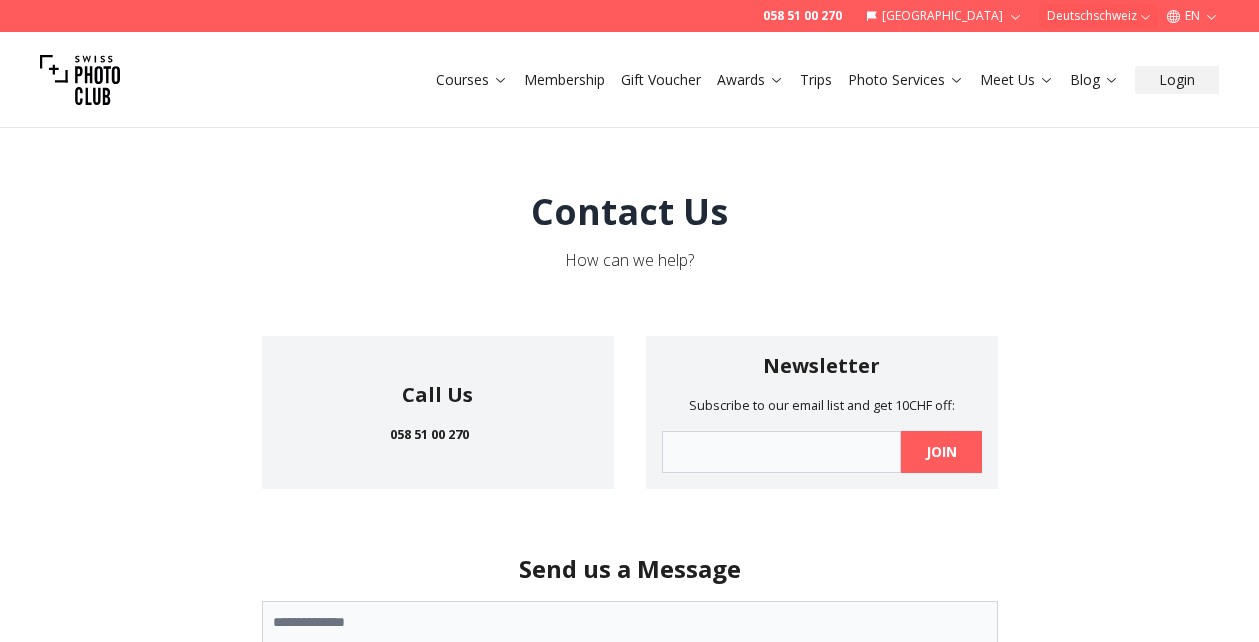 scroll, scrollTop: 0, scrollLeft: 0, axis: both 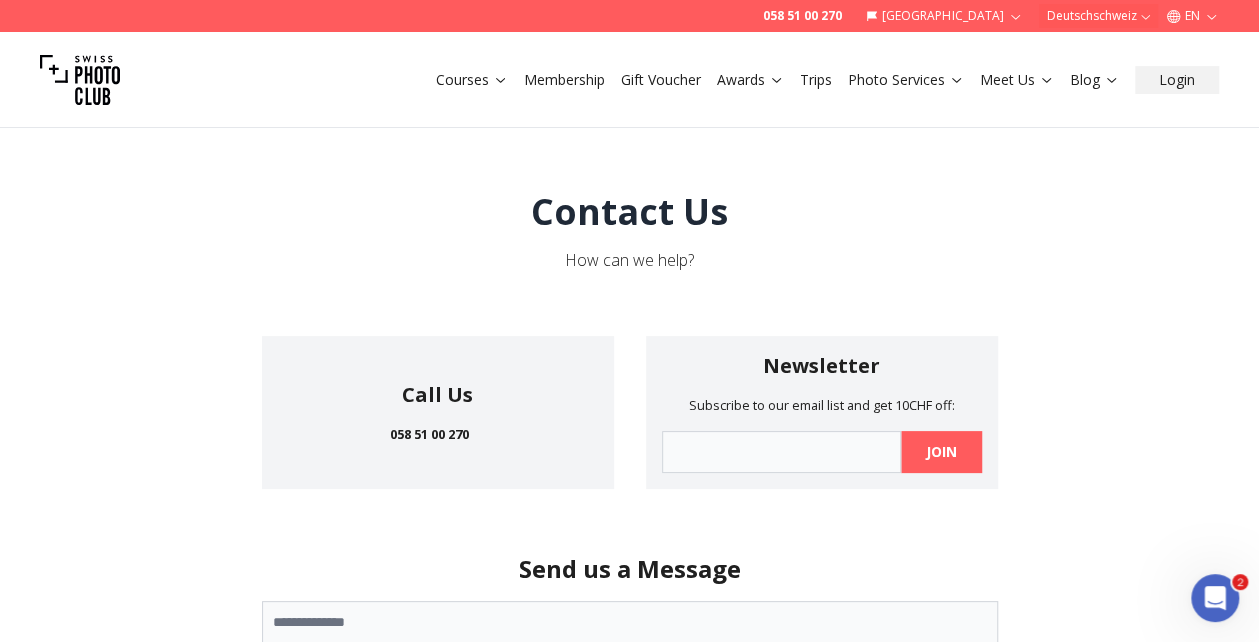 click on "058 51 00 270 Switzerland Deutschschweiz EN Courses Membership Gift Voucher Awards Trips Photo Services Meet Us Blog Login Contact Us How can we help? Call Us 058 51 00 270 Newsletter Subscribe to our email list and get 10CHF off: join Send us a Message   SUBMIT FORM FIND ME A PHOTOGRAPHER Looking for a photographer or videographer for your wedding / event / shoot. We can find you the right professional within our trusted network LEARN MORE CORPORATE EVENTS Looking for an original onsite or offsite activity? Or would like to train your employees to take better photos? LEARN MORE JOIN US! If you want join us as an Instructor, please drop us a few lines about yourself. LEARN MORE DIDN'T FIND WHAT YOU ARE LOOKING FOR? Feel free to contact us or subscribe to our email list to hear about new courses   SEND Swiss Photo Club Membership Gift Vouchers Book a photographer Photography trips Studio Rental Courses About us Photographers Locations Reviews FAQ Follow us Say Hello! hello@swissphotoclub.com 058 51 00 270 2025" at bounding box center (629, 1368) 